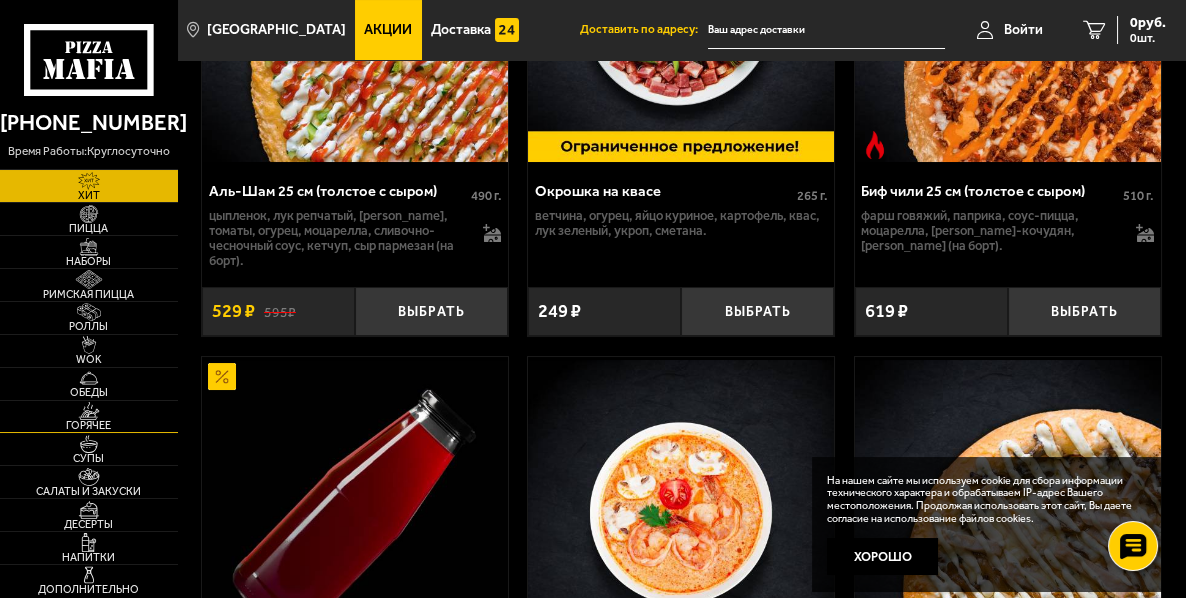 scroll, scrollTop: 400, scrollLeft: 0, axis: vertical 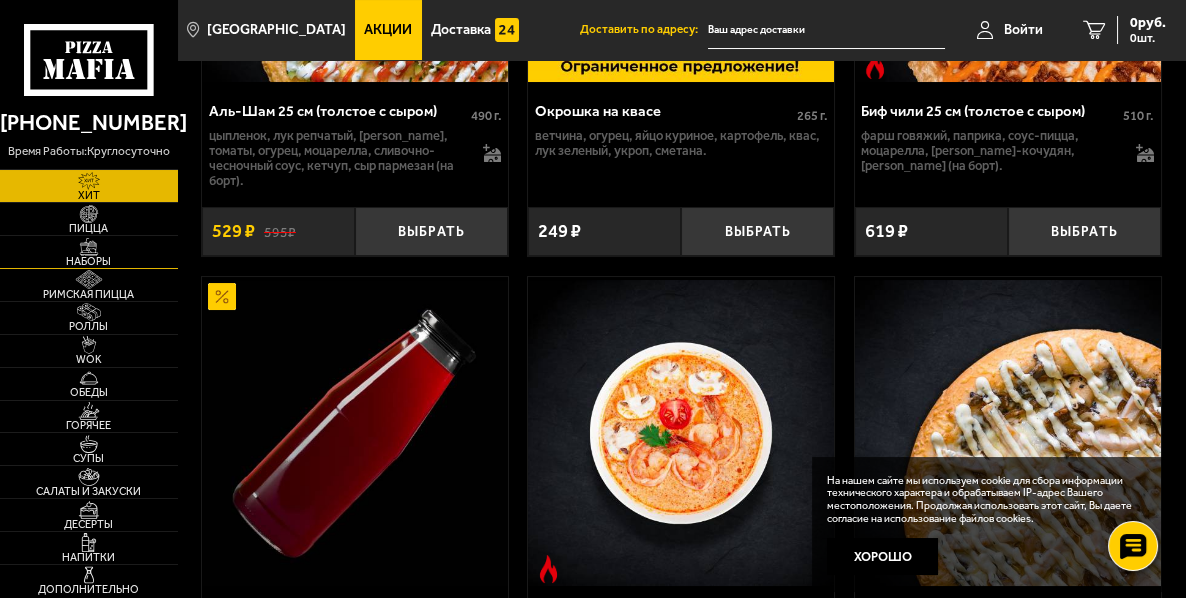 click at bounding box center (88, 247) 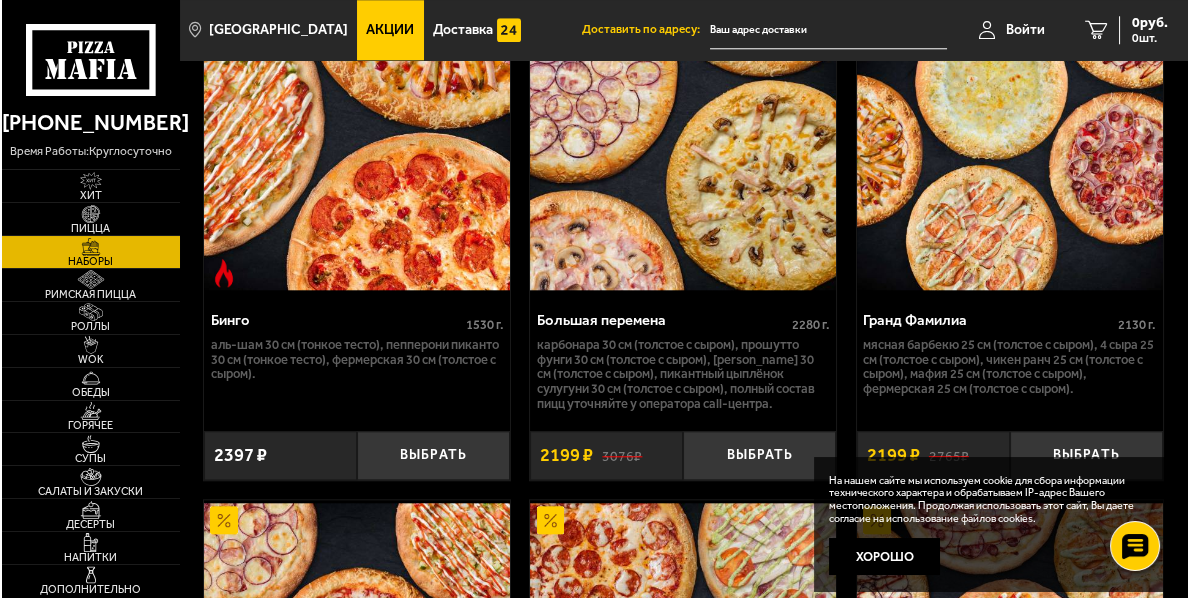 scroll, scrollTop: 4160, scrollLeft: 0, axis: vertical 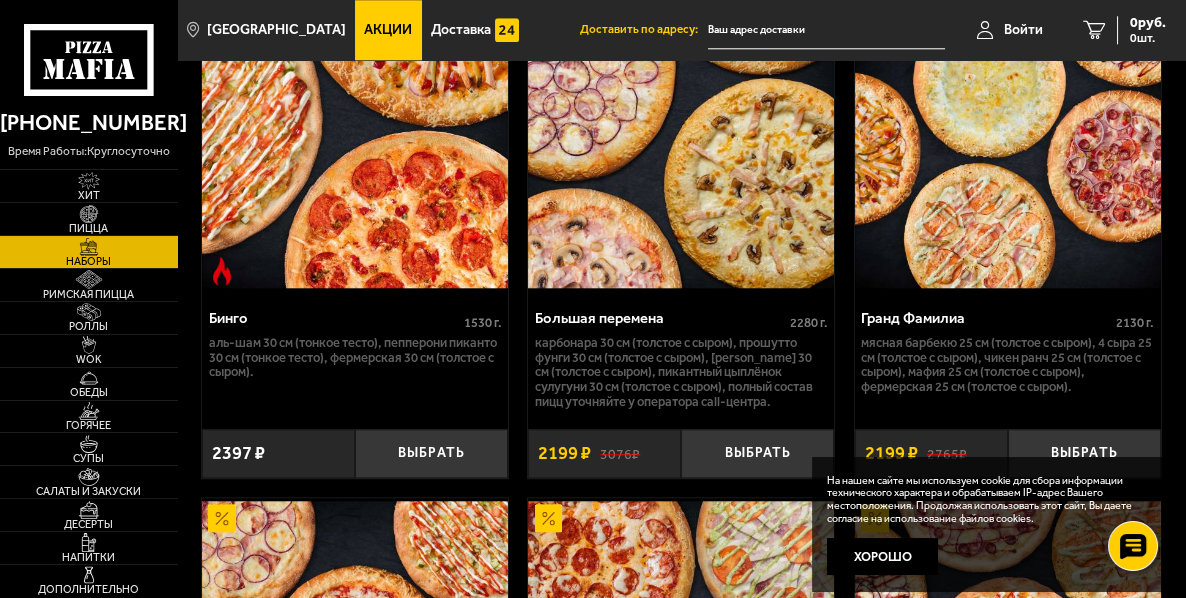 click on "[PHONE_NUMBER]" at bounding box center [89, 123] 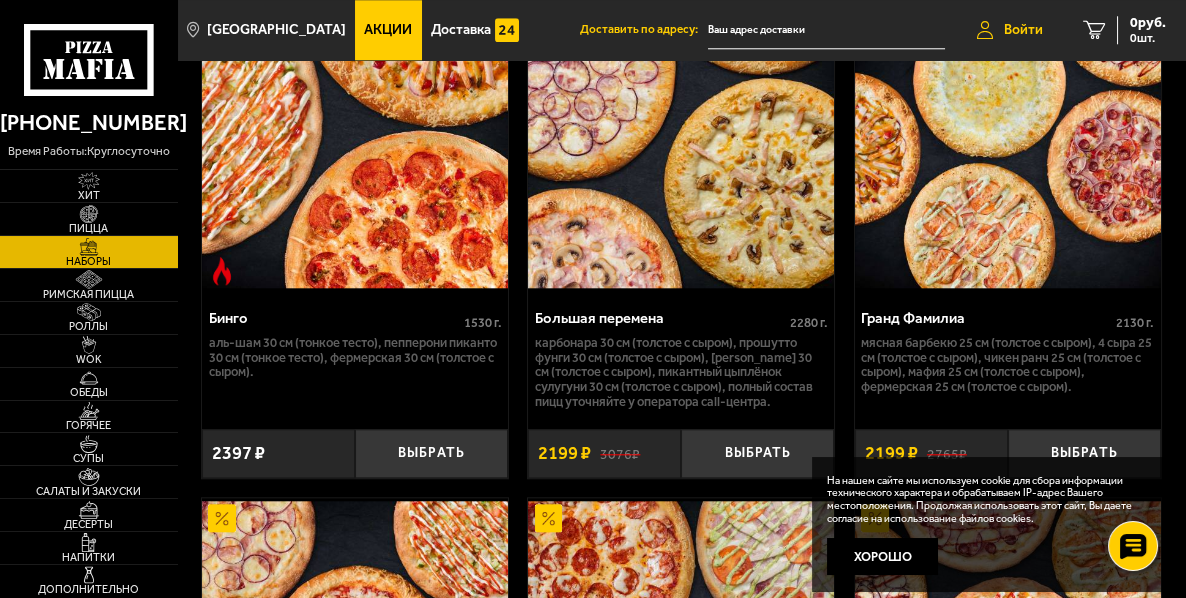 click on "Войти" at bounding box center (1023, 30) 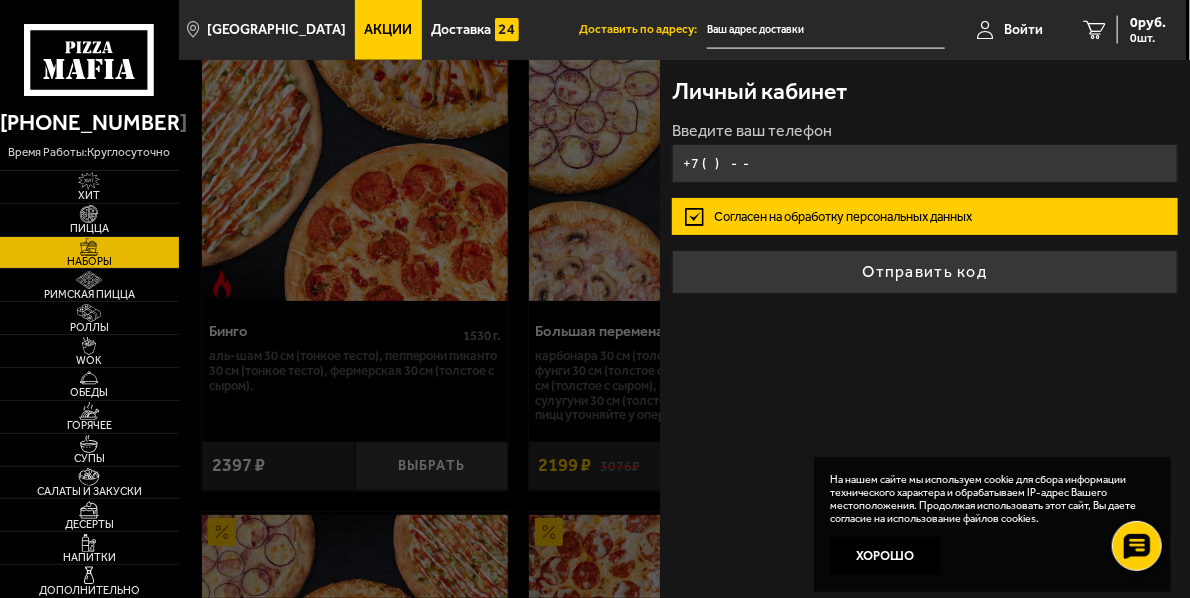 click on "+7 (   )    -  -" at bounding box center (924, 163) 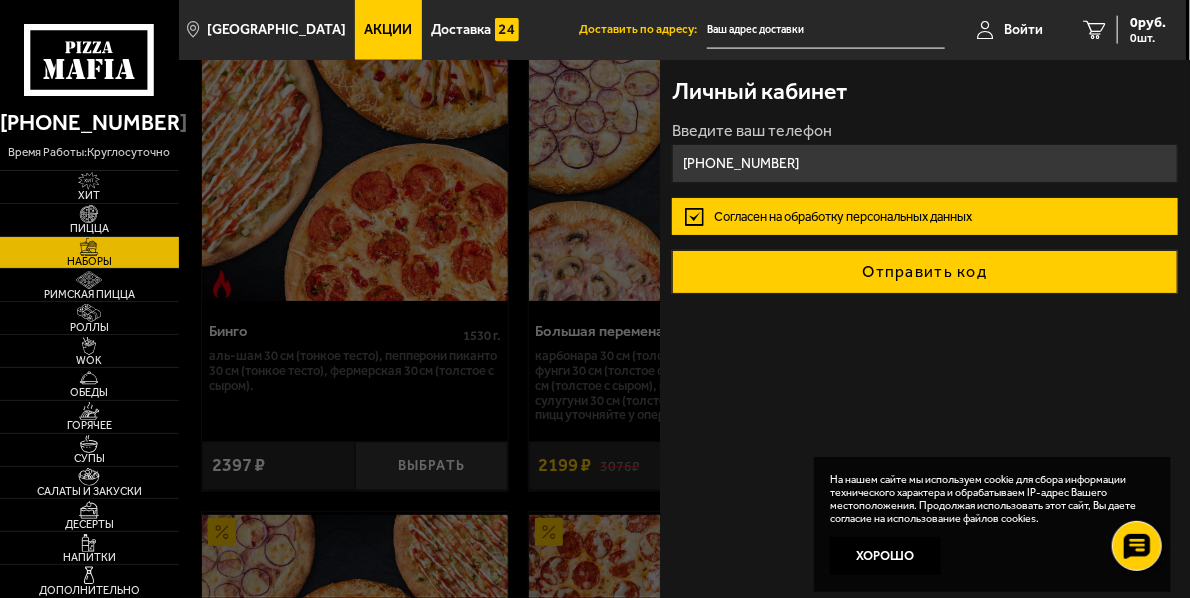 type on "+7 (905) 288-81-34" 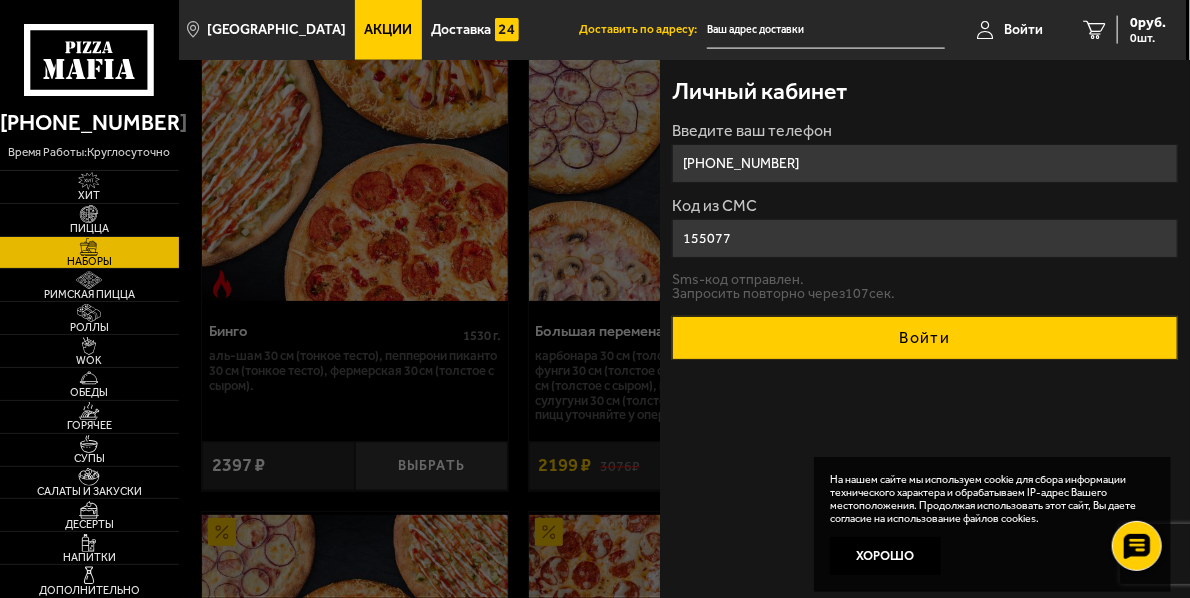 type on "155077" 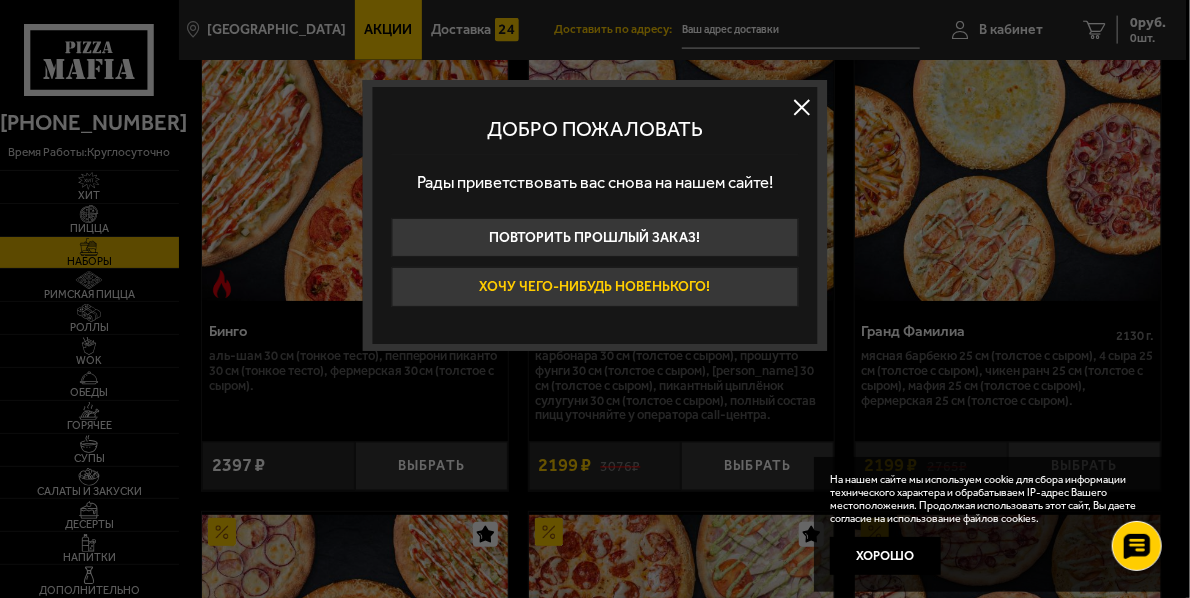 click on "Хочу чего-нибудь новенького!" at bounding box center (595, 286) 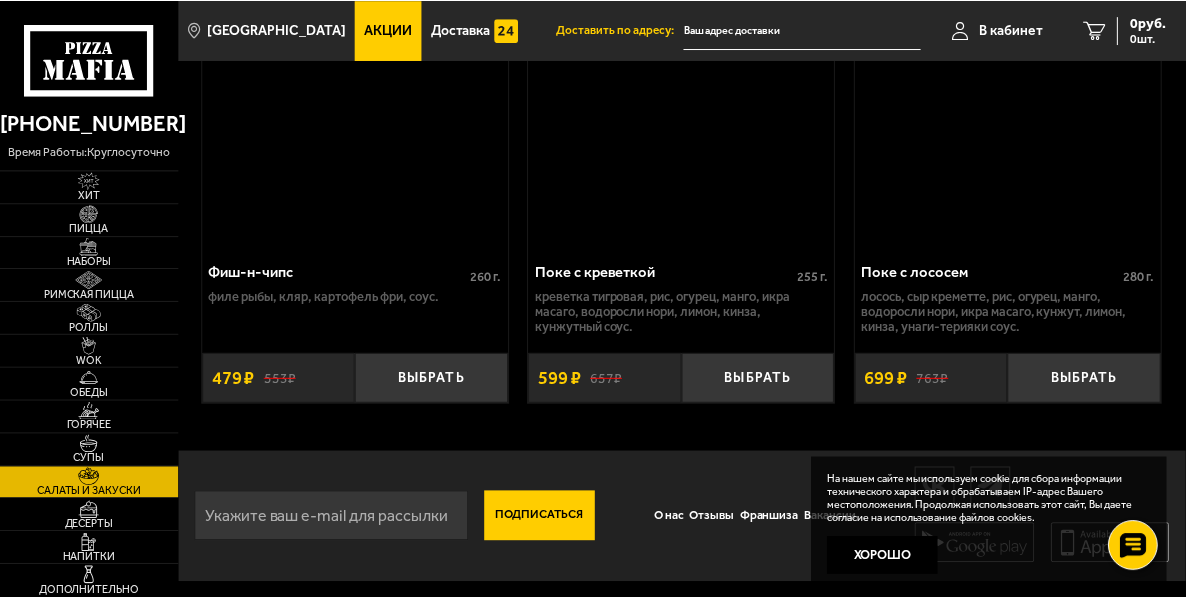 scroll, scrollTop: 0, scrollLeft: 0, axis: both 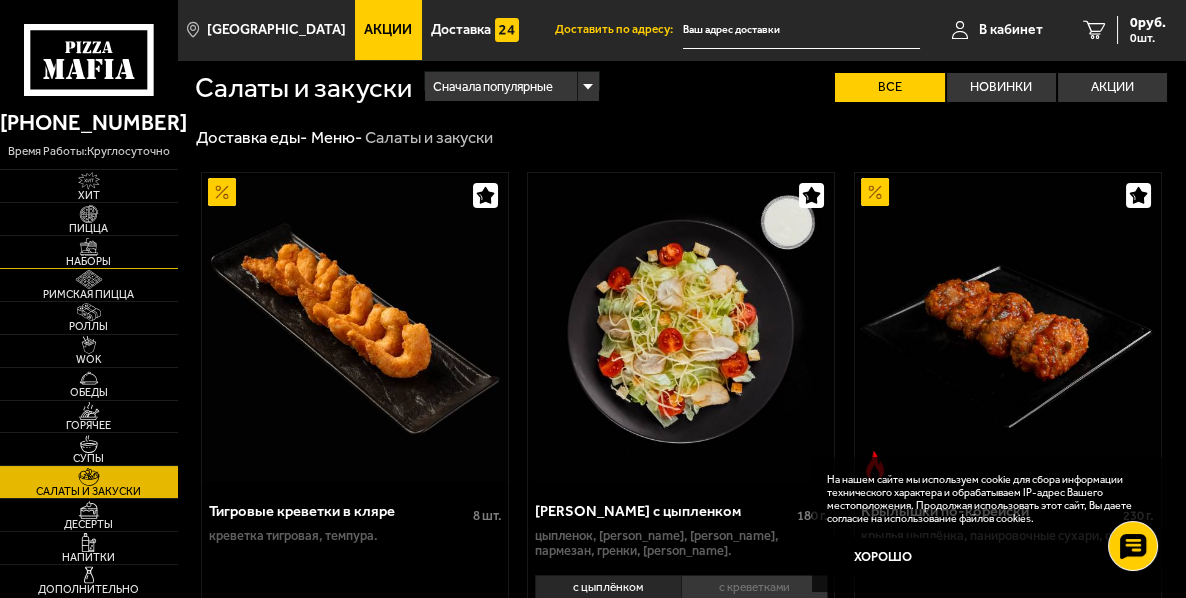 click on "Наборы" at bounding box center [89, 252] 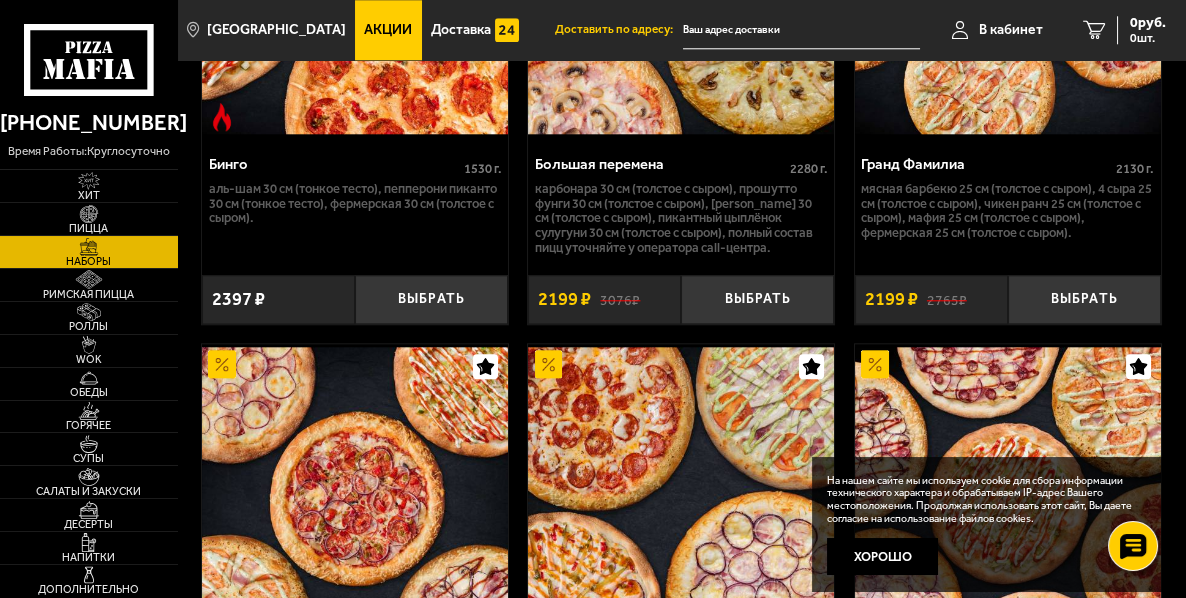 scroll, scrollTop: 4320, scrollLeft: 0, axis: vertical 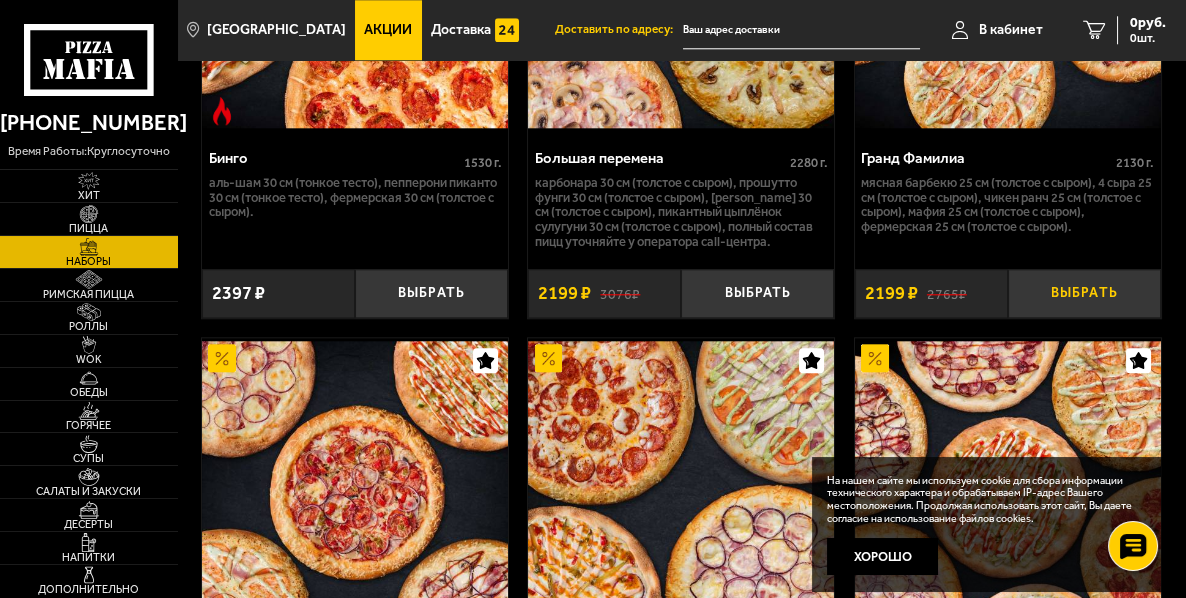 click on "Выбрать" at bounding box center (1084, 293) 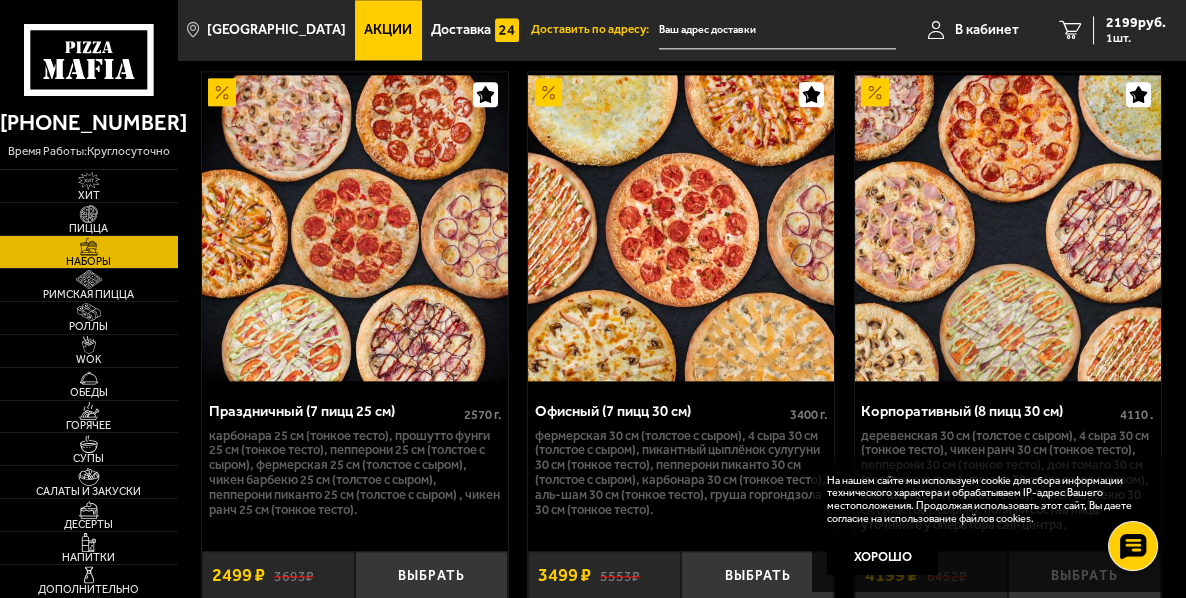 scroll, scrollTop: 5440, scrollLeft: 0, axis: vertical 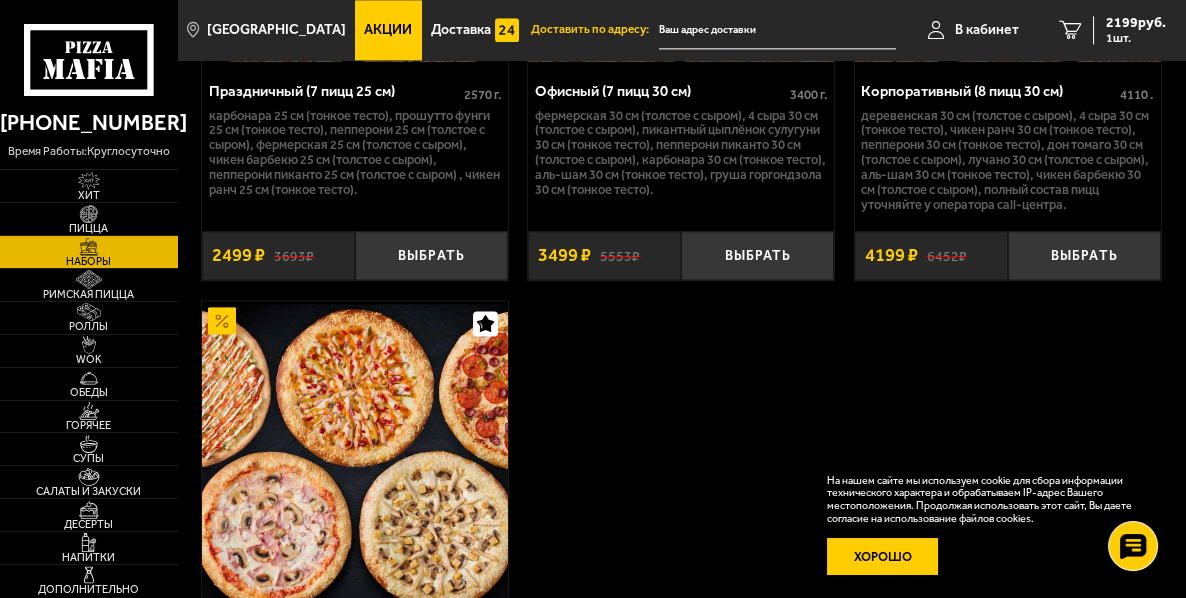 click on "Хорошо" at bounding box center [882, 556] 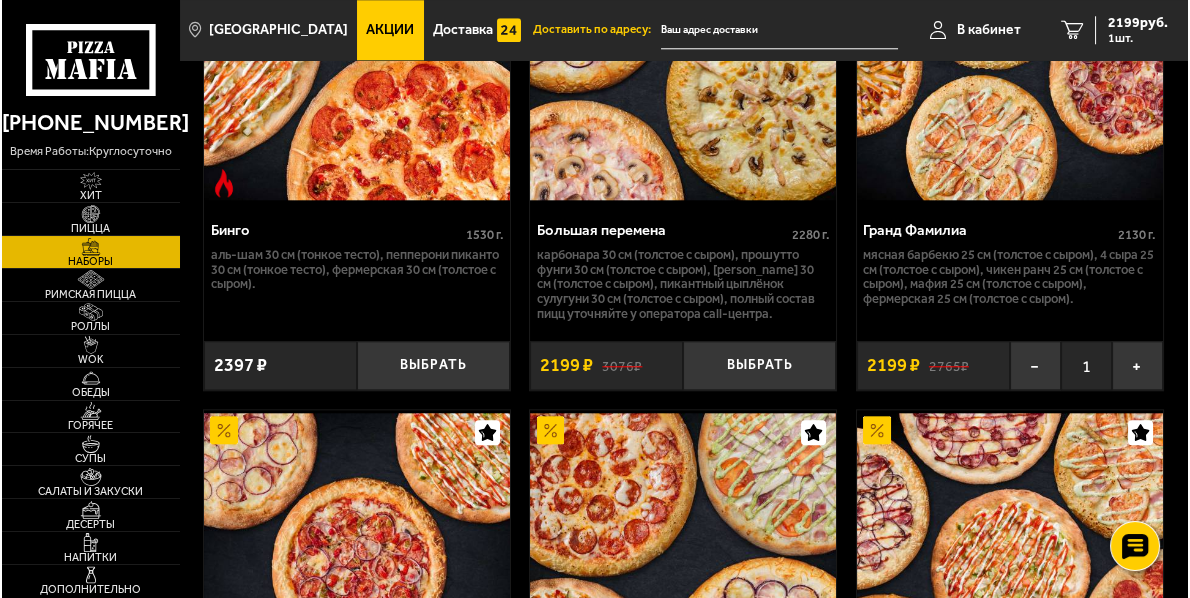 scroll, scrollTop: 4168, scrollLeft: 0, axis: vertical 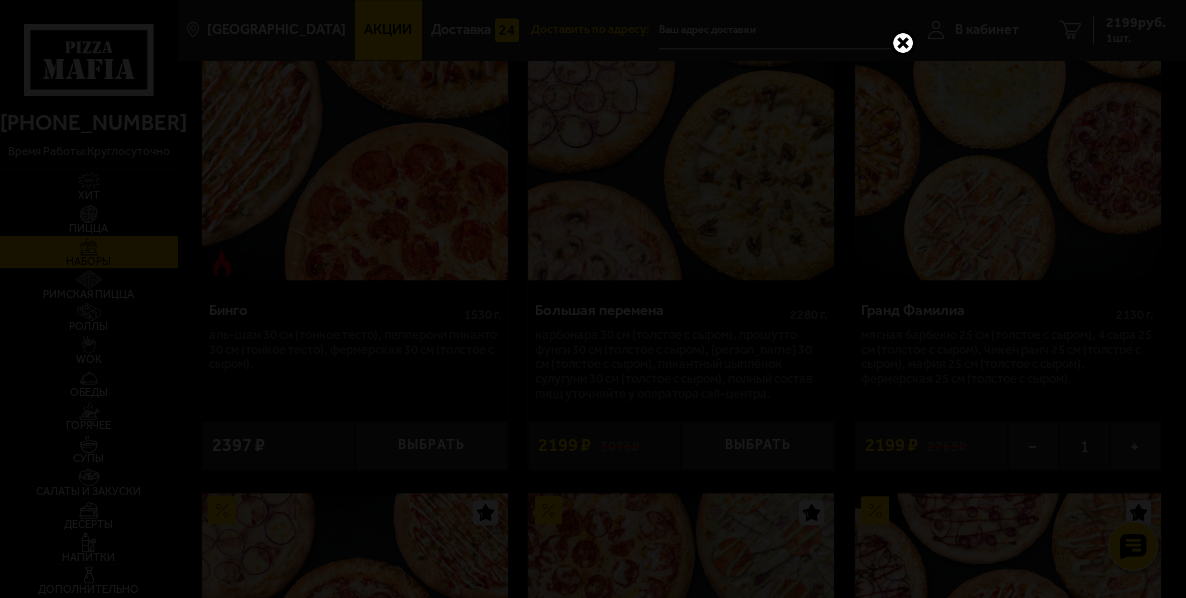 click at bounding box center [903, 43] 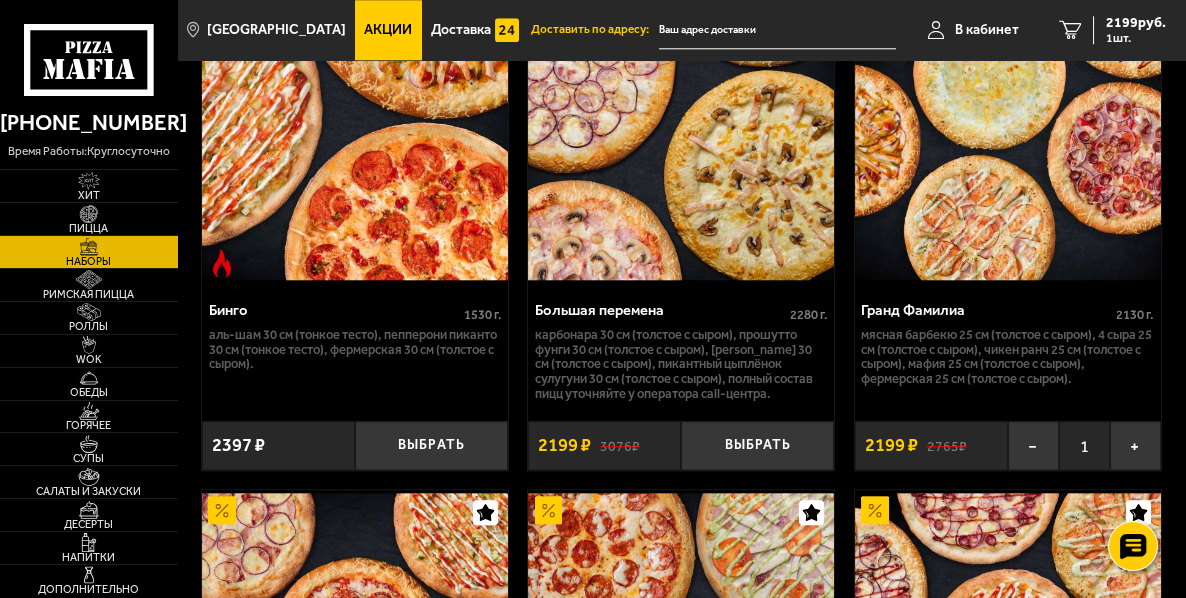 click at bounding box center (777, 30) 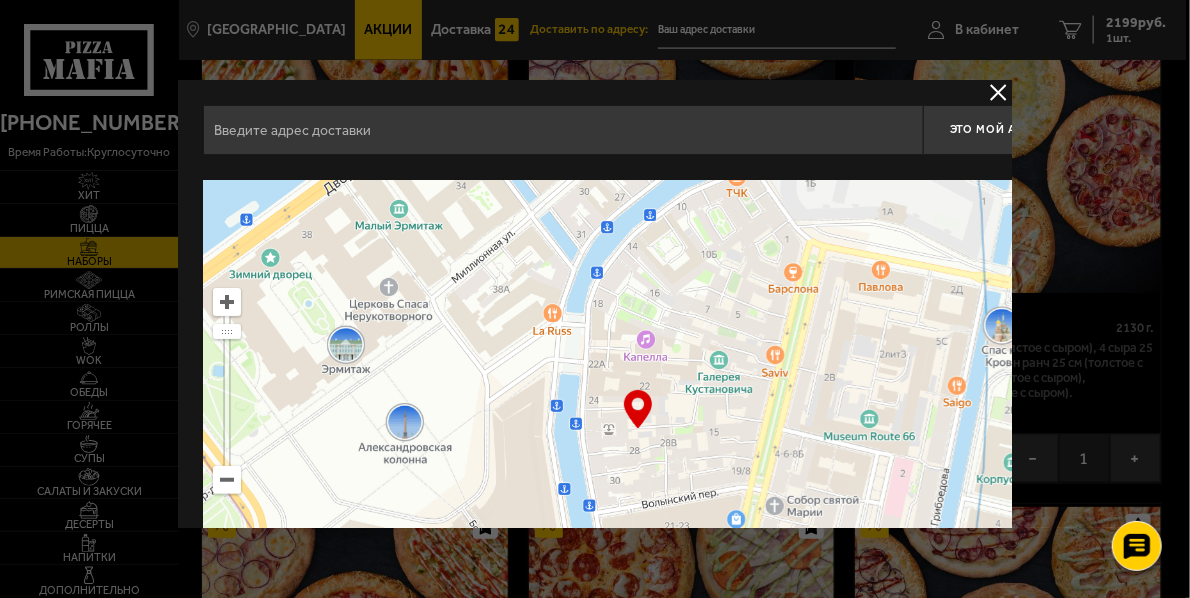 drag, startPoint x: 770, startPoint y: 337, endPoint x: 539, endPoint y: 335, distance: 231.00865 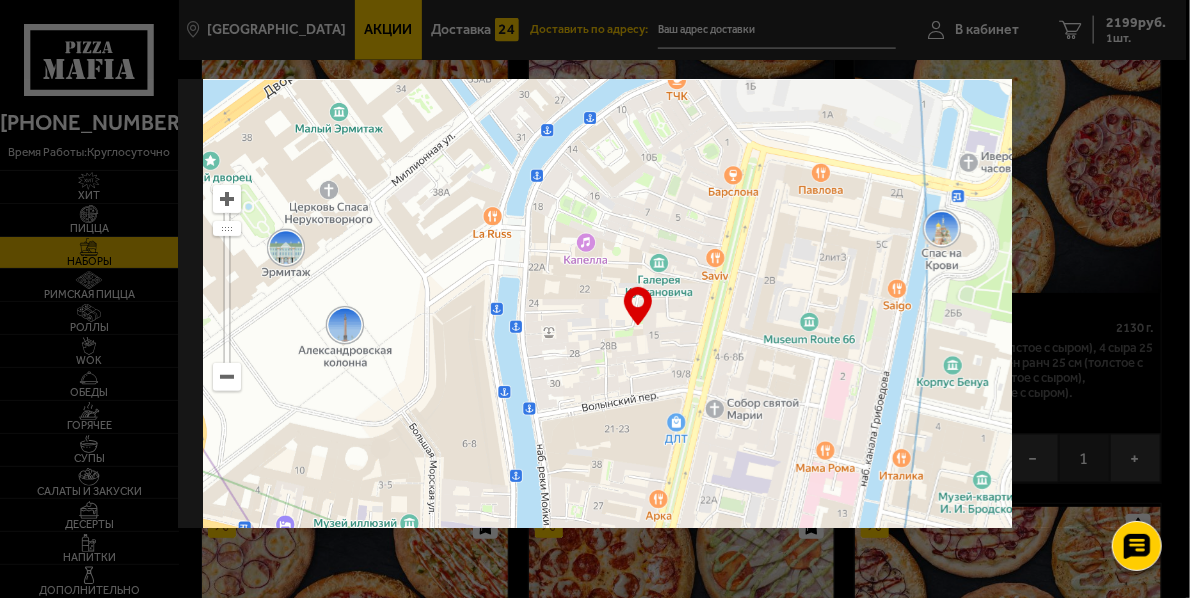 scroll, scrollTop: 188, scrollLeft: 0, axis: vertical 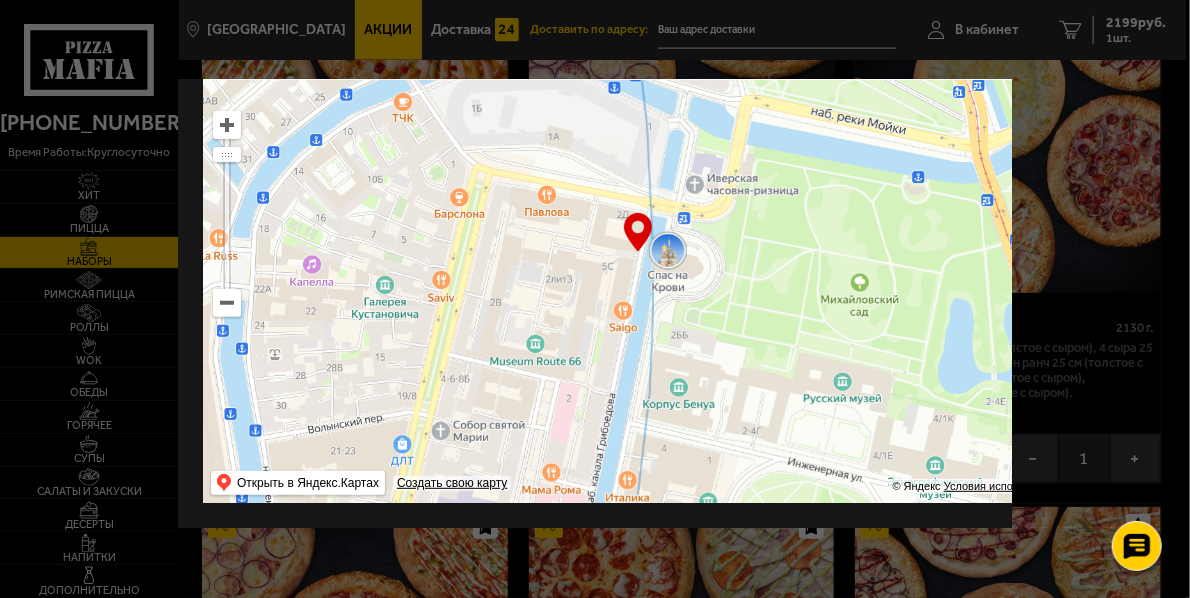drag, startPoint x: 756, startPoint y: 305, endPoint x: 599, endPoint y: 353, distance: 164.17369 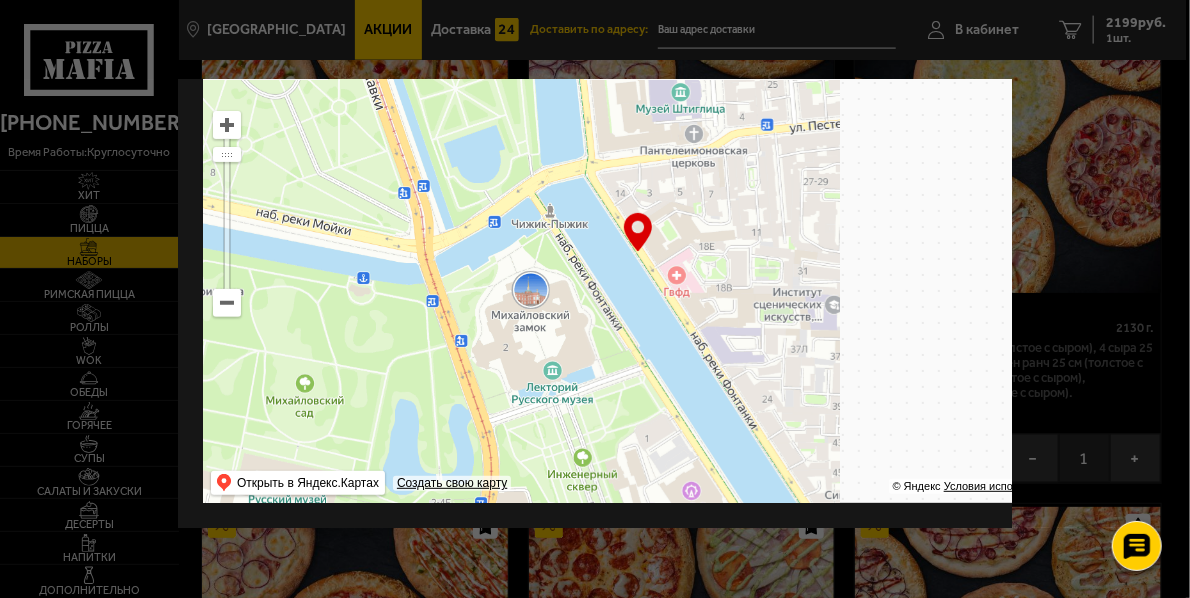 drag, startPoint x: 808, startPoint y: 316, endPoint x: 378, endPoint y: 395, distance: 437.19675 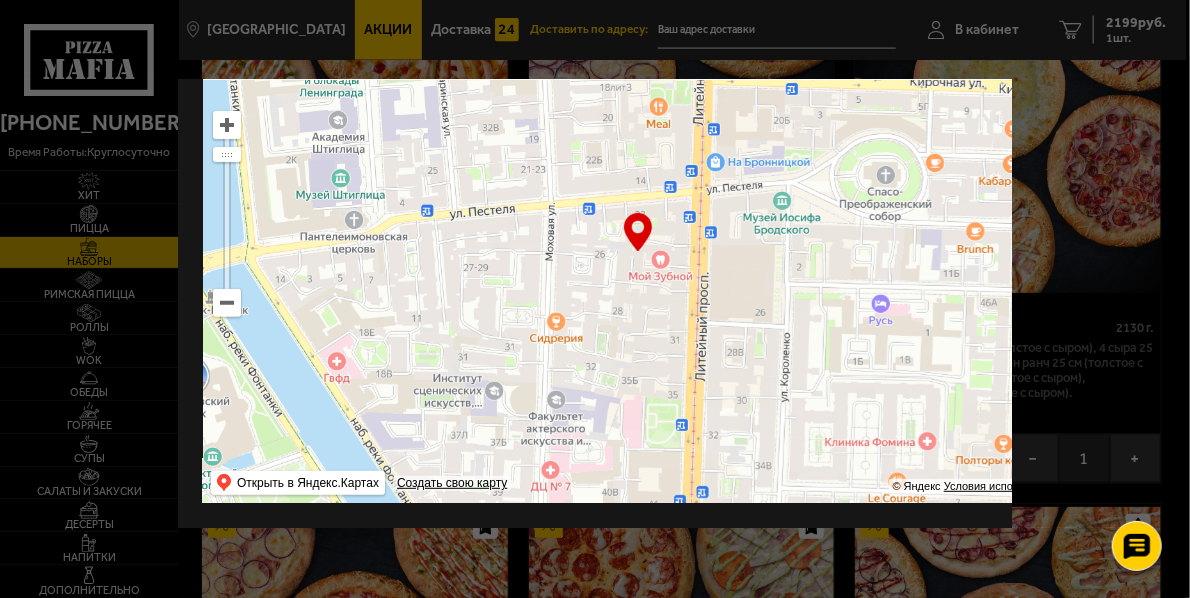 drag, startPoint x: 671, startPoint y: 328, endPoint x: 528, endPoint y: 359, distance: 146.32156 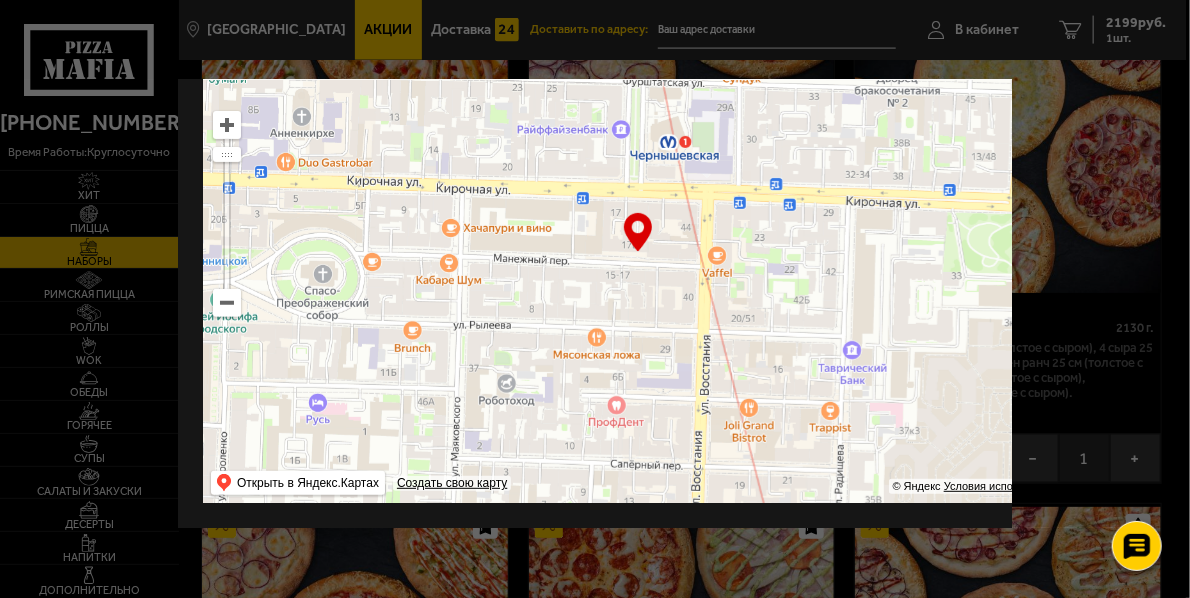 drag, startPoint x: 905, startPoint y: 293, endPoint x: 565, endPoint y: 313, distance: 340.58774 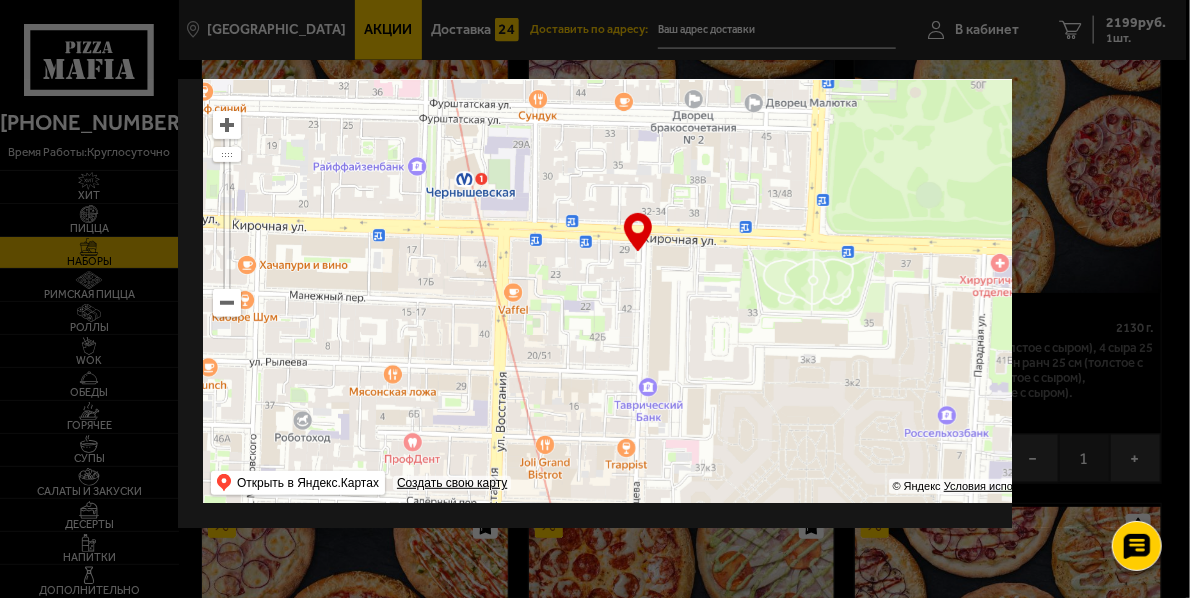 drag, startPoint x: 873, startPoint y: 263, endPoint x: 565, endPoint y: 391, distance: 333.5386 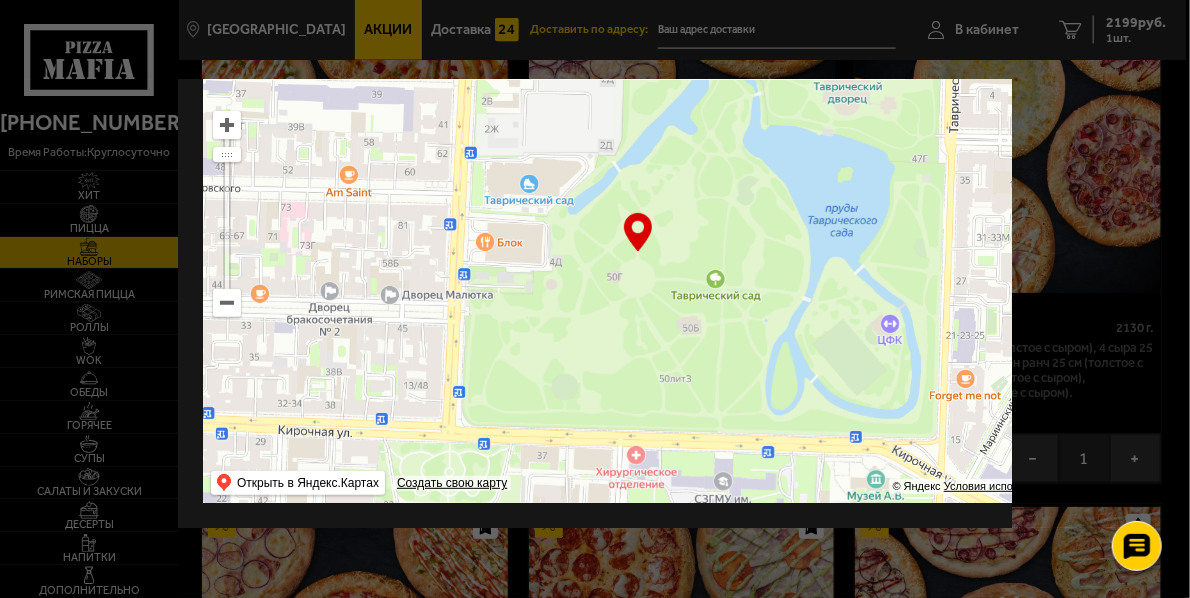 drag, startPoint x: 853, startPoint y: 279, endPoint x: 736, endPoint y: 376, distance: 151.98026 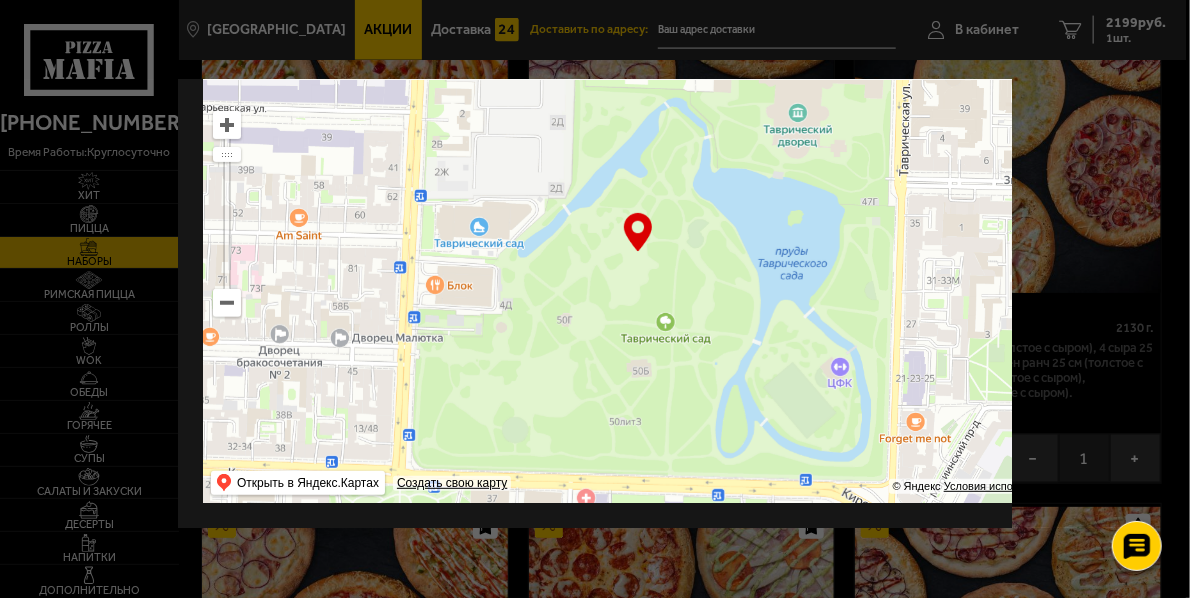 drag, startPoint x: 834, startPoint y: 254, endPoint x: 698, endPoint y: 373, distance: 180.71248 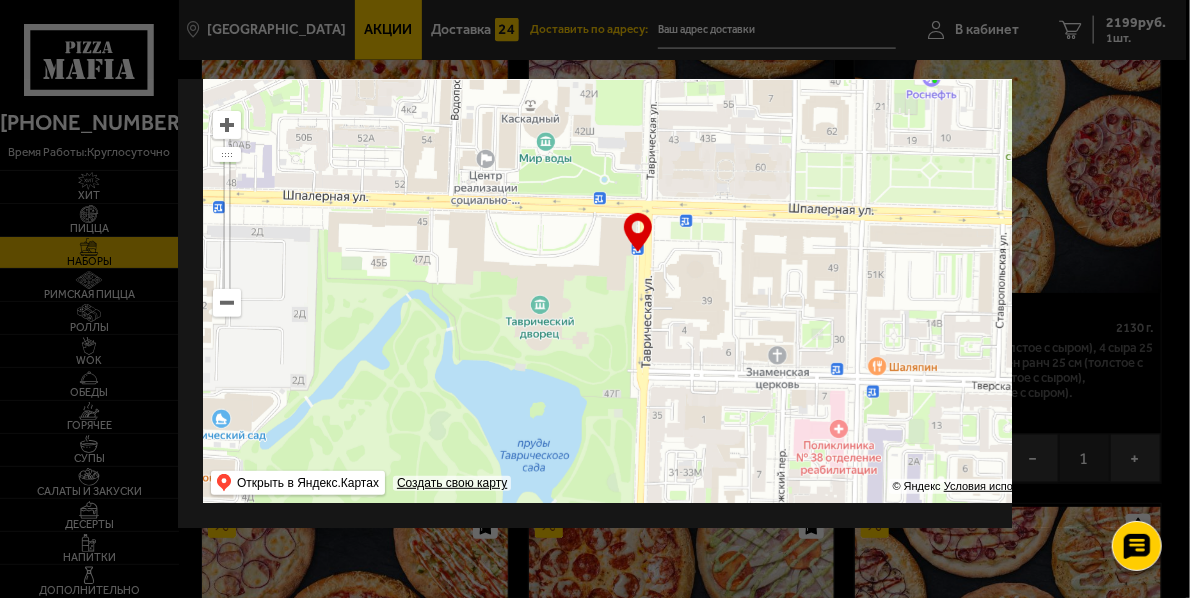 drag, startPoint x: 848, startPoint y: 240, endPoint x: 641, endPoint y: 373, distance: 246.04471 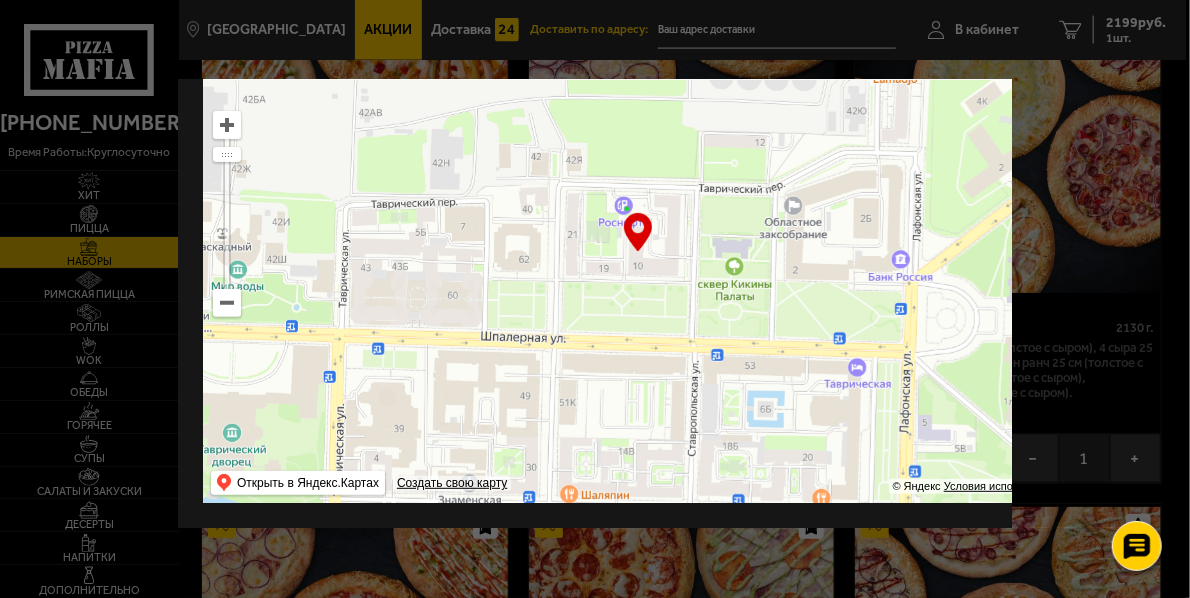 drag, startPoint x: 815, startPoint y: 255, endPoint x: 541, endPoint y: 364, distance: 294.88474 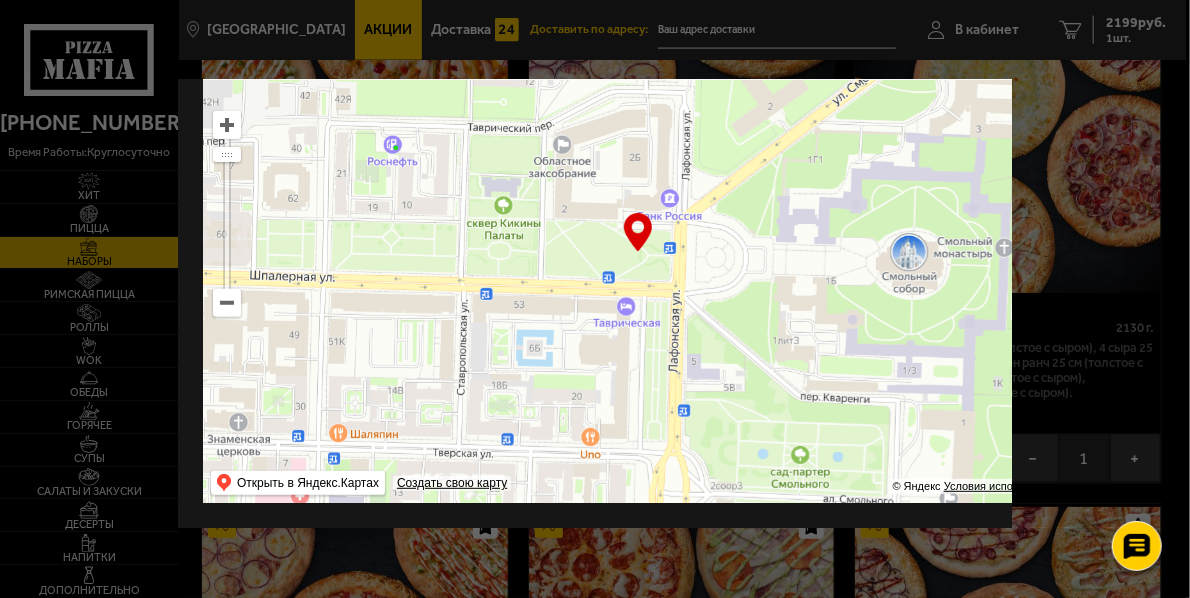 drag, startPoint x: 887, startPoint y: 369, endPoint x: 780, endPoint y: 284, distance: 136.65285 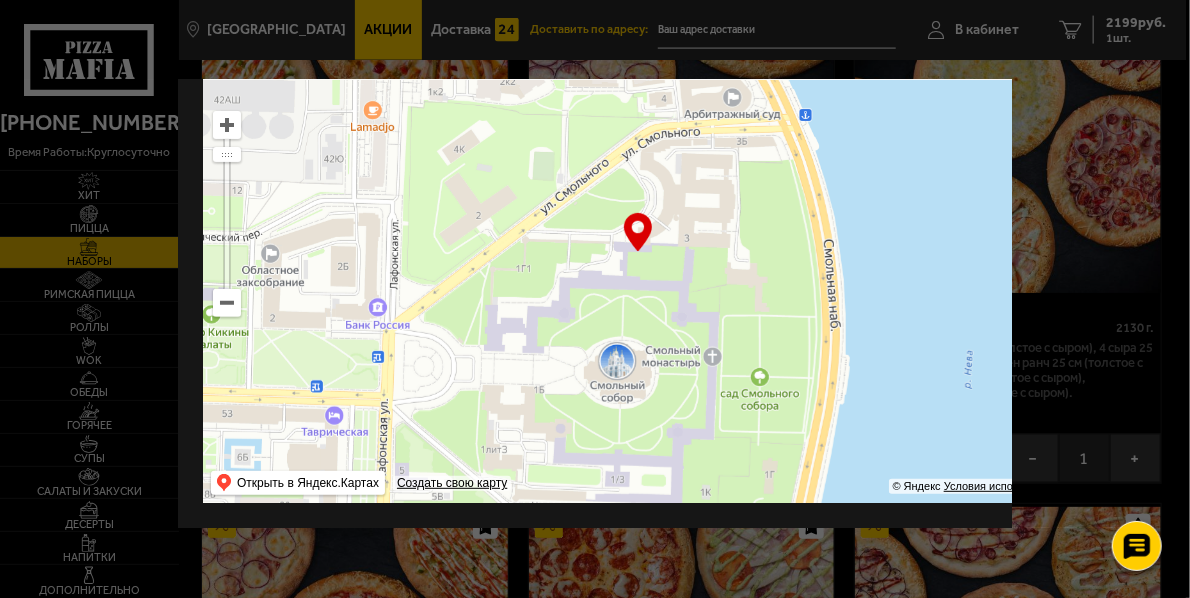 drag, startPoint x: 800, startPoint y: 302, endPoint x: 514, endPoint y: 375, distance: 295.16943 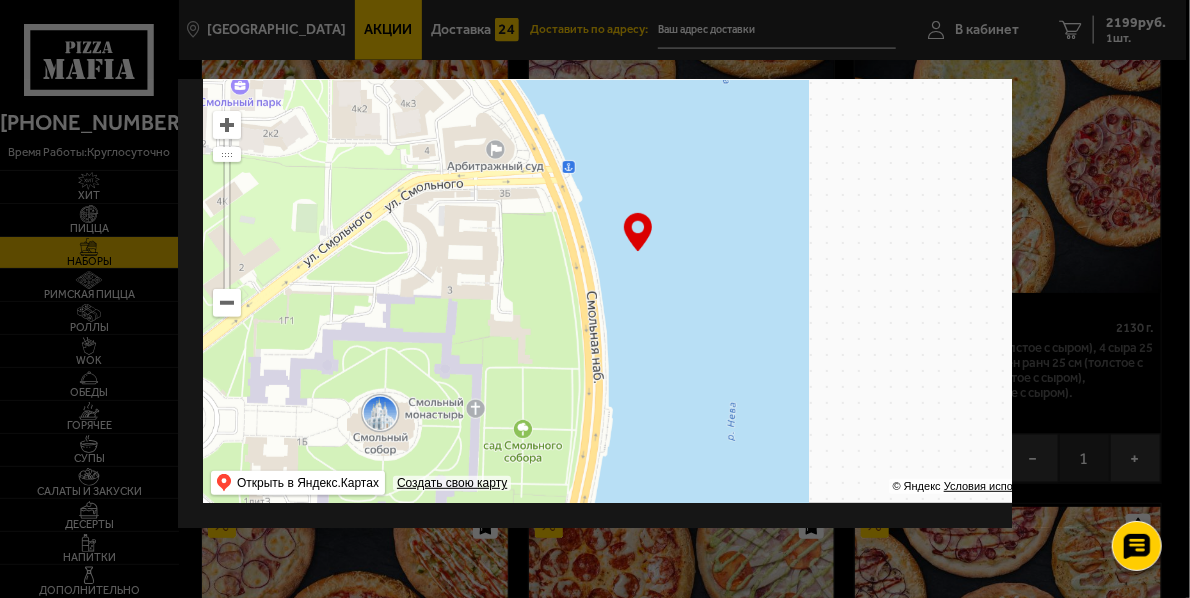click at bounding box center [228, 303] 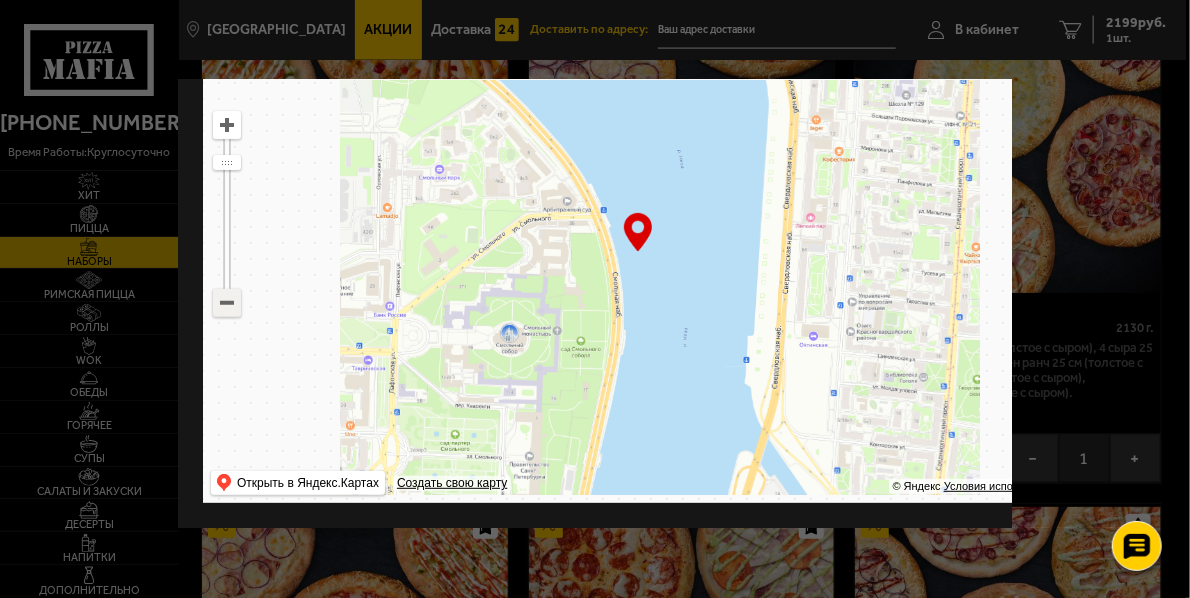 click at bounding box center [228, 303] 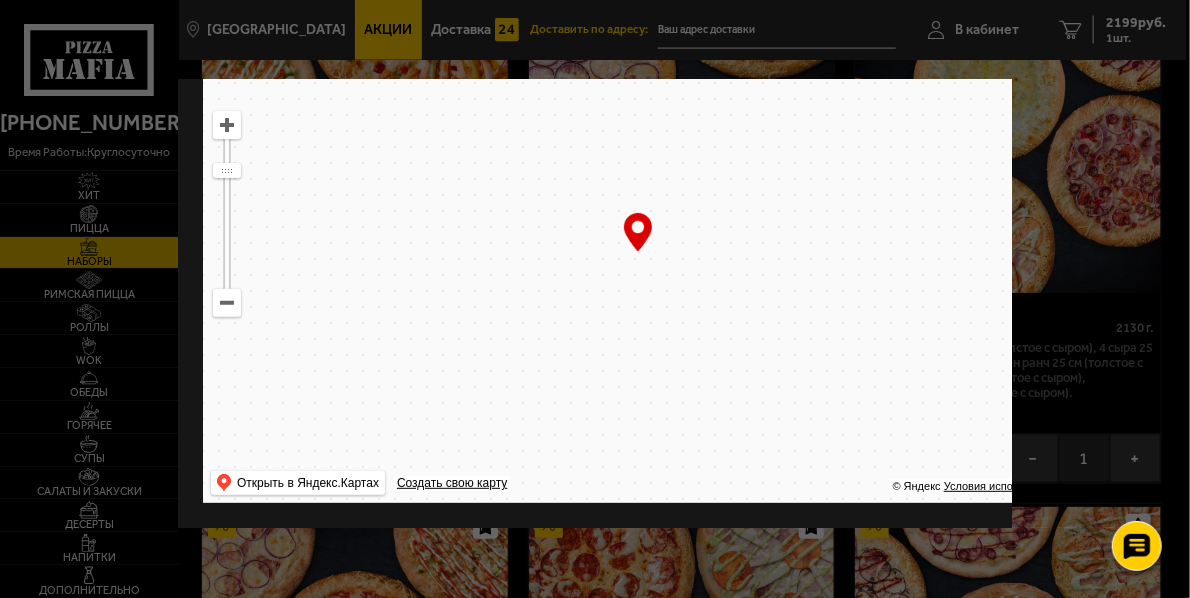 click at bounding box center [228, 303] 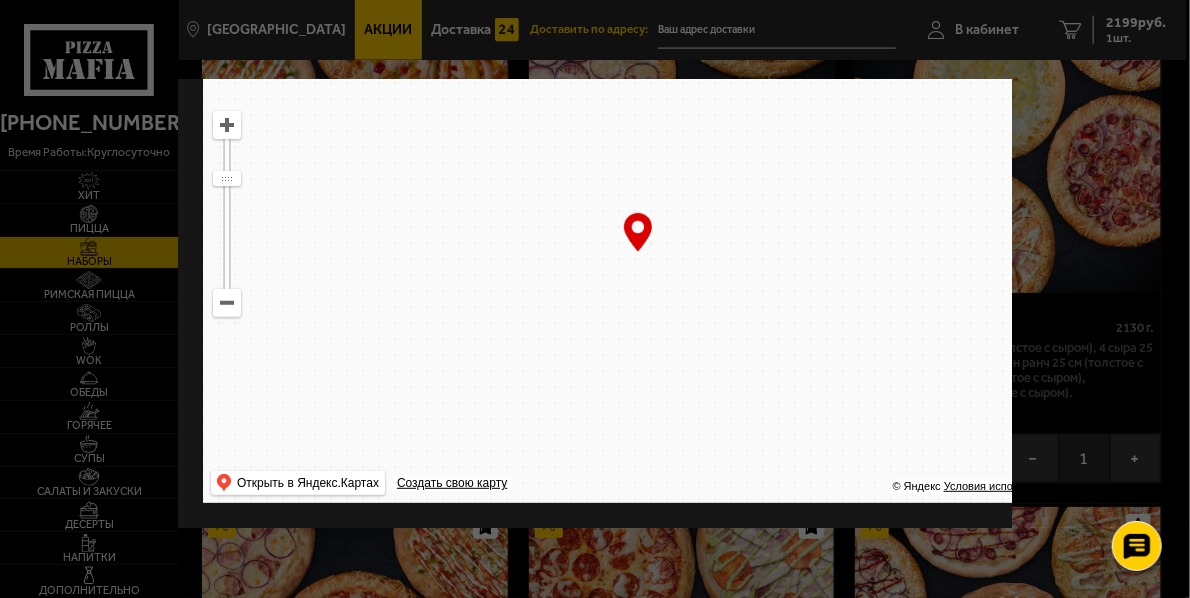 drag, startPoint x: 799, startPoint y: 270, endPoint x: 381, endPoint y: 387, distance: 434.06567 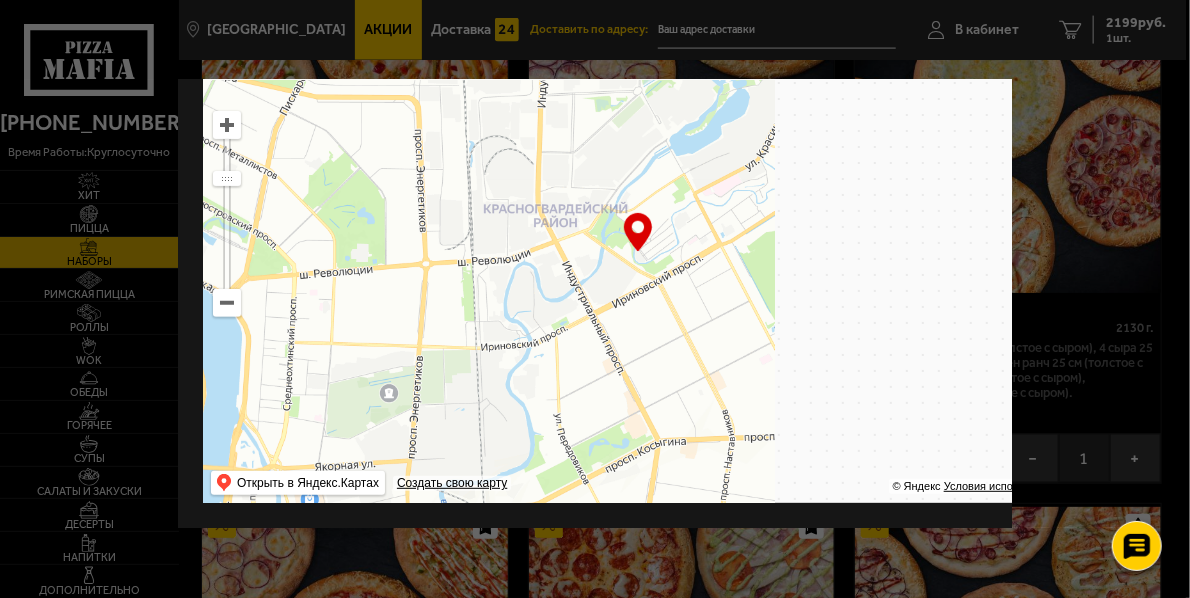 click at bounding box center (639, 253) 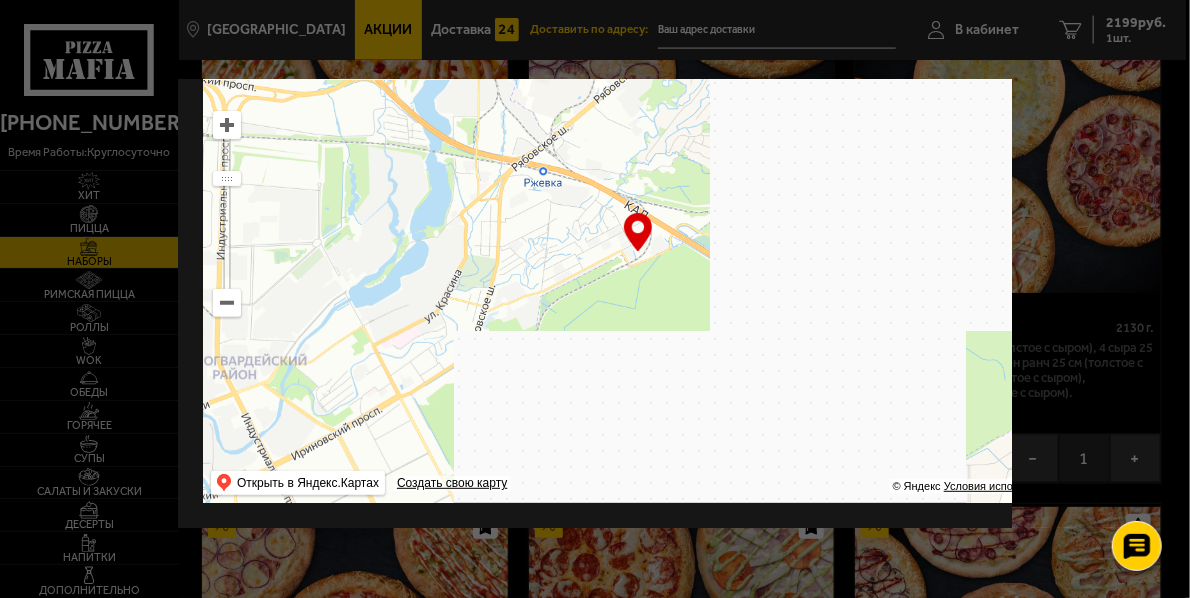 drag, startPoint x: 798, startPoint y: 255, endPoint x: 570, endPoint y: 384, distance: 261.96375 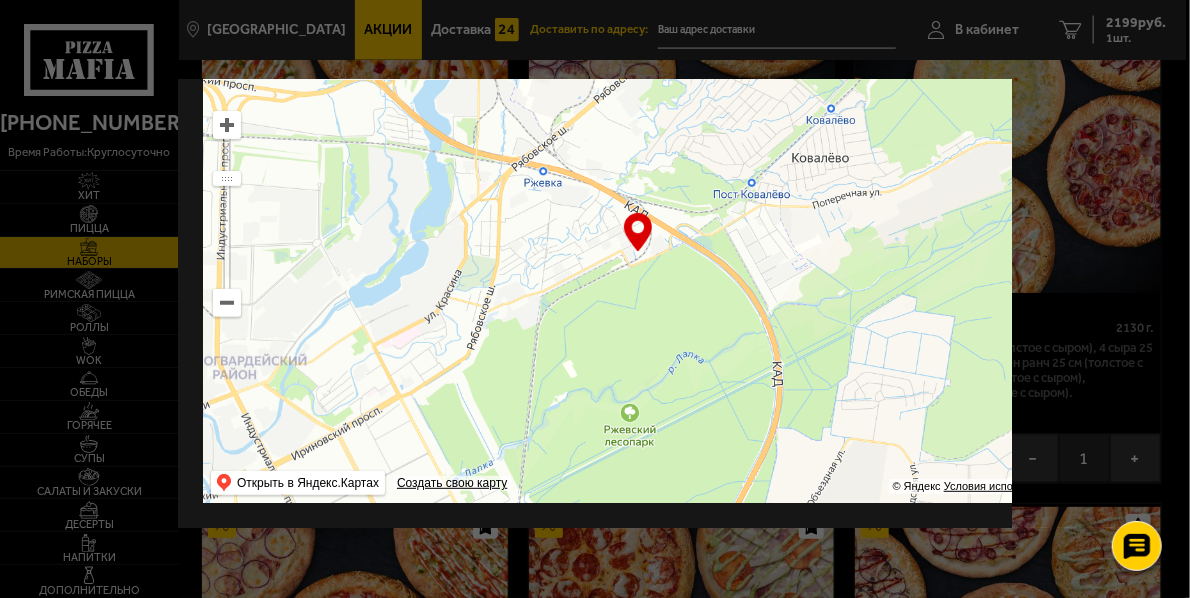 click at bounding box center [639, 253] 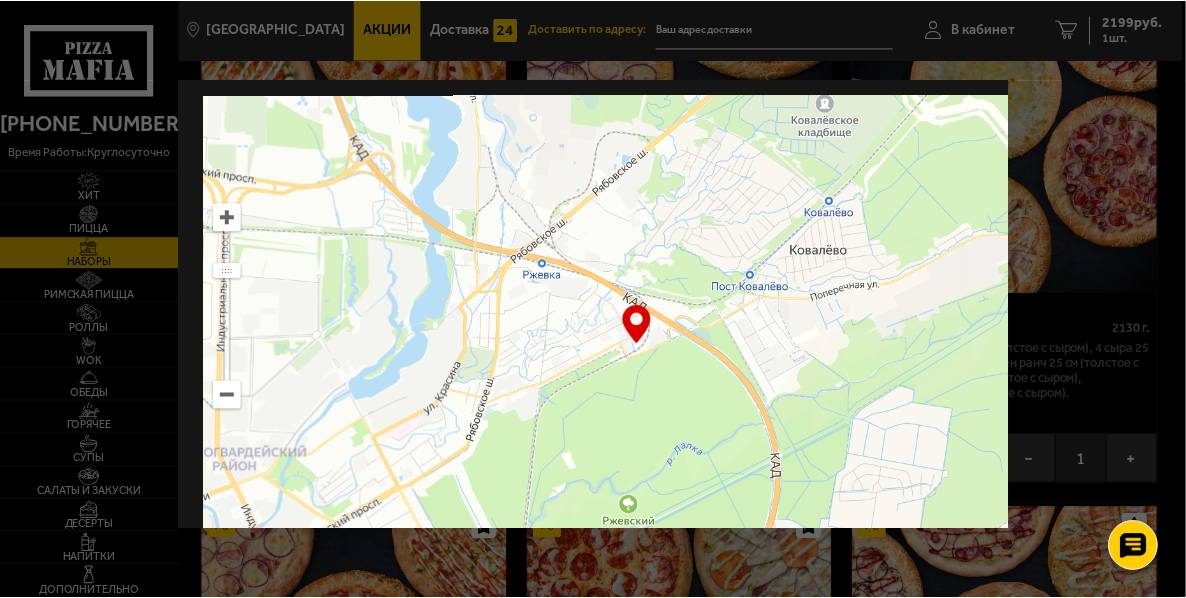 scroll, scrollTop: 0, scrollLeft: 0, axis: both 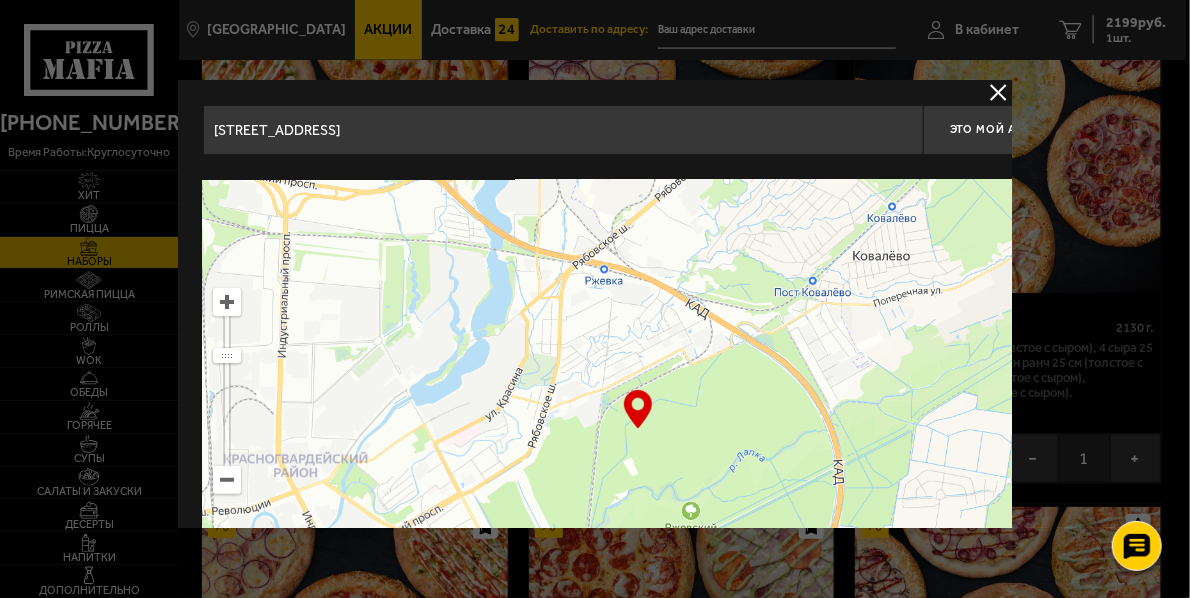 drag, startPoint x: 748, startPoint y: 325, endPoint x: 804, endPoint y: 235, distance: 106 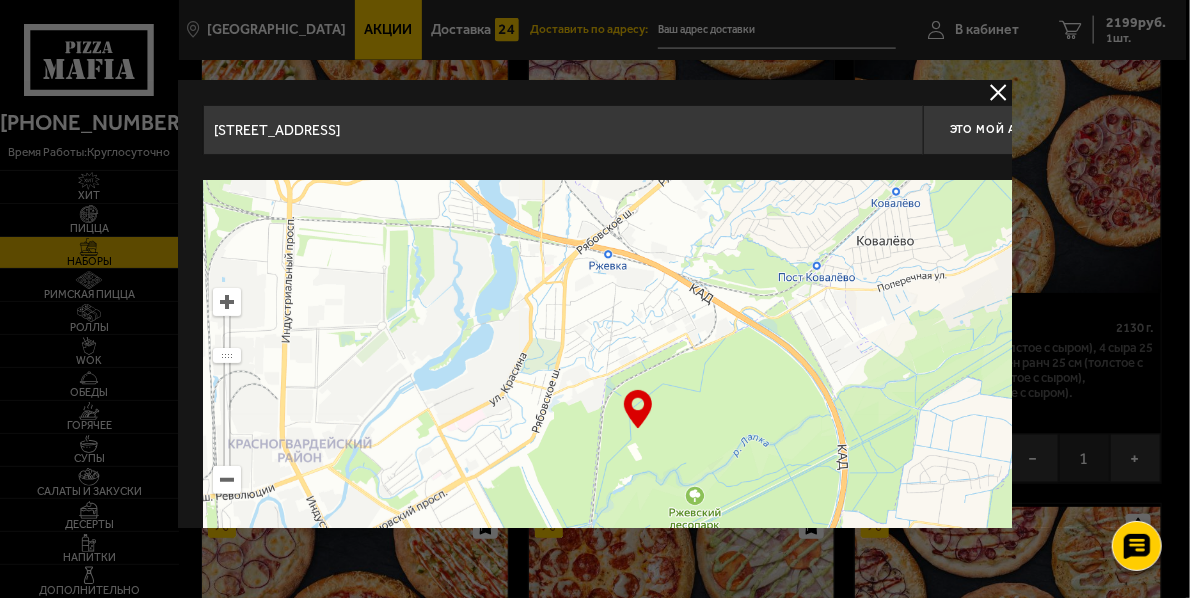click at bounding box center (228, 302) 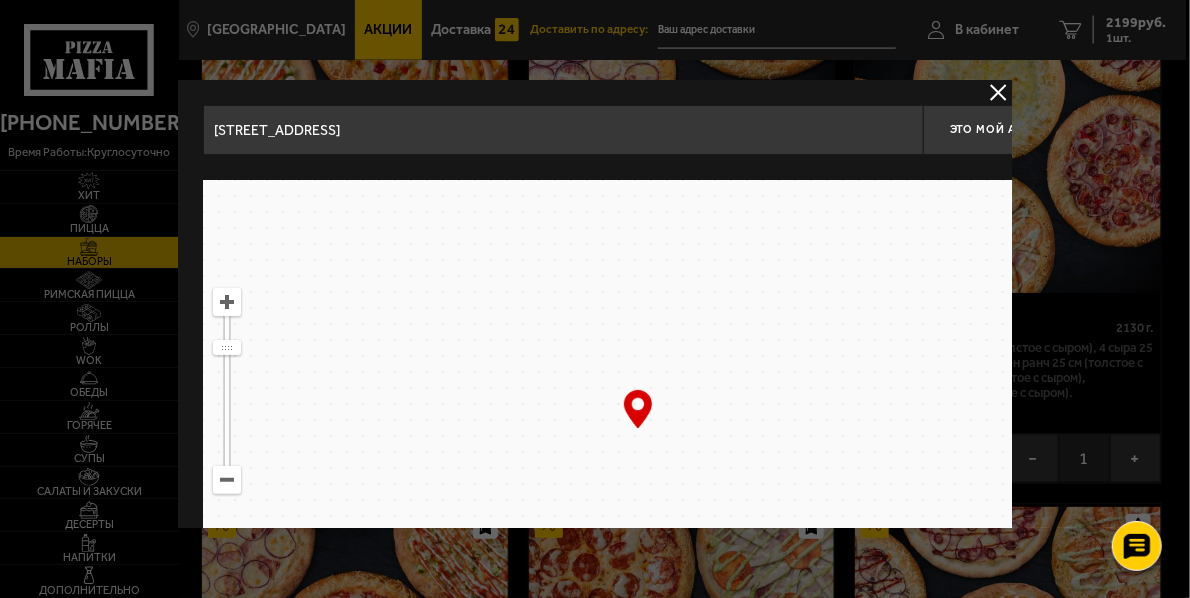 drag, startPoint x: 714, startPoint y: 333, endPoint x: 643, endPoint y: 488, distance: 170.48753 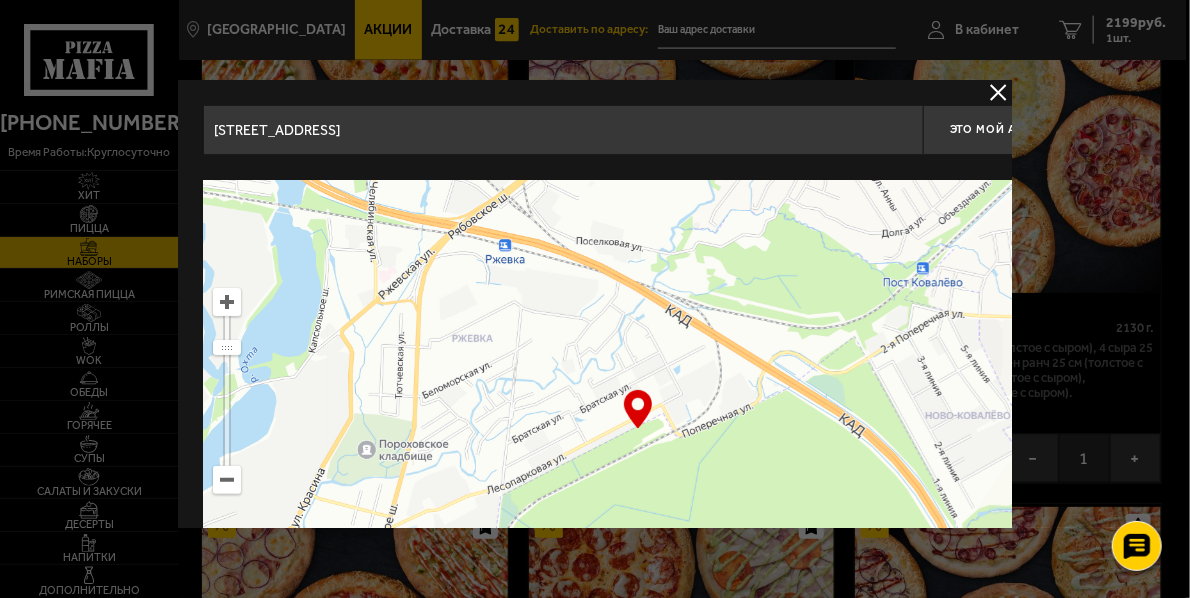 click at bounding box center (639, 430) 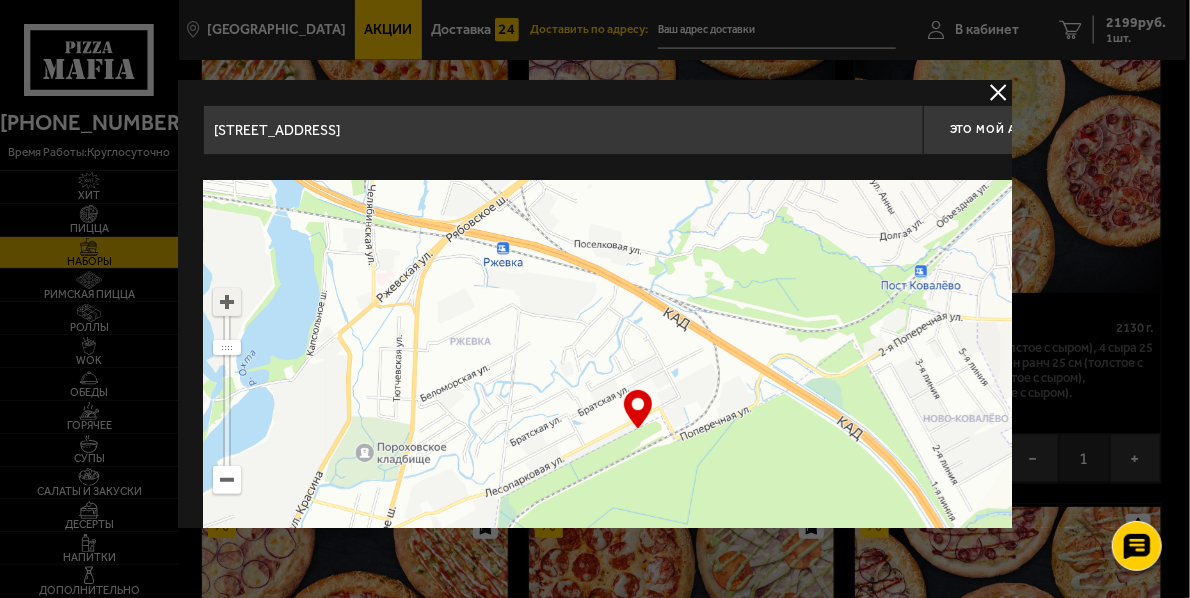 click at bounding box center (228, 302) 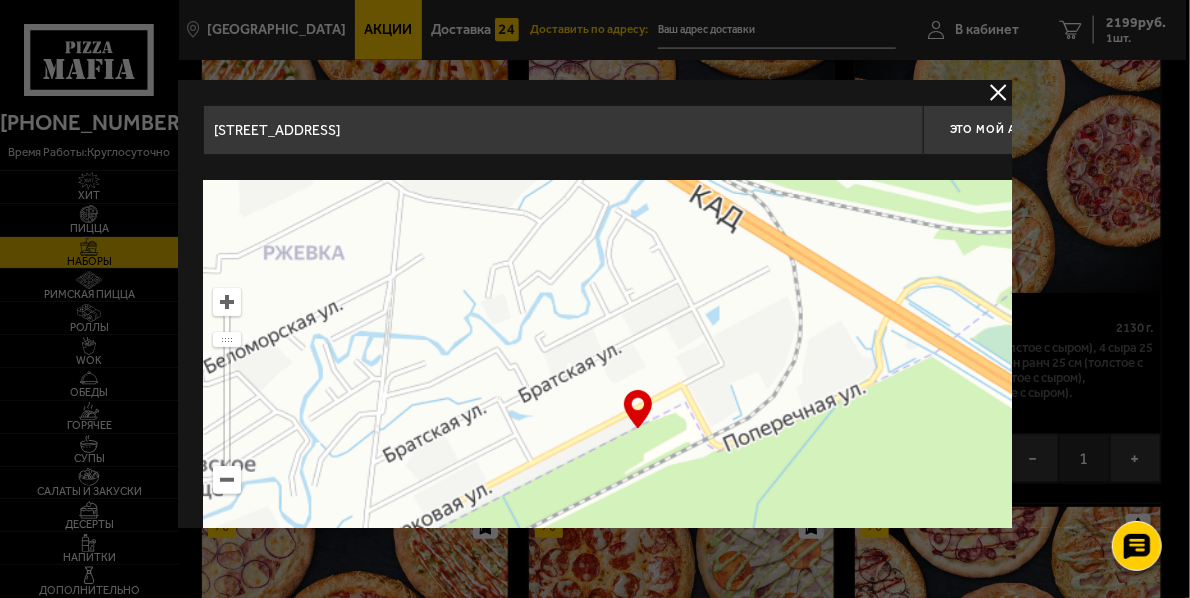 click at bounding box center (228, 302) 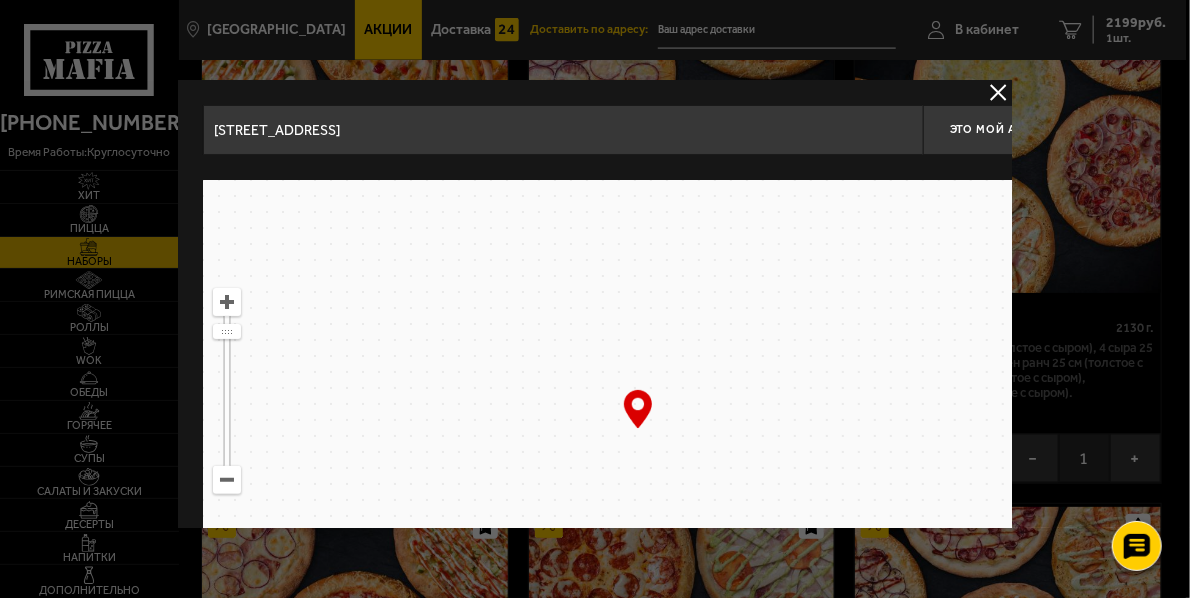 drag, startPoint x: 805, startPoint y: 376, endPoint x: 779, endPoint y: 432, distance: 61.741398 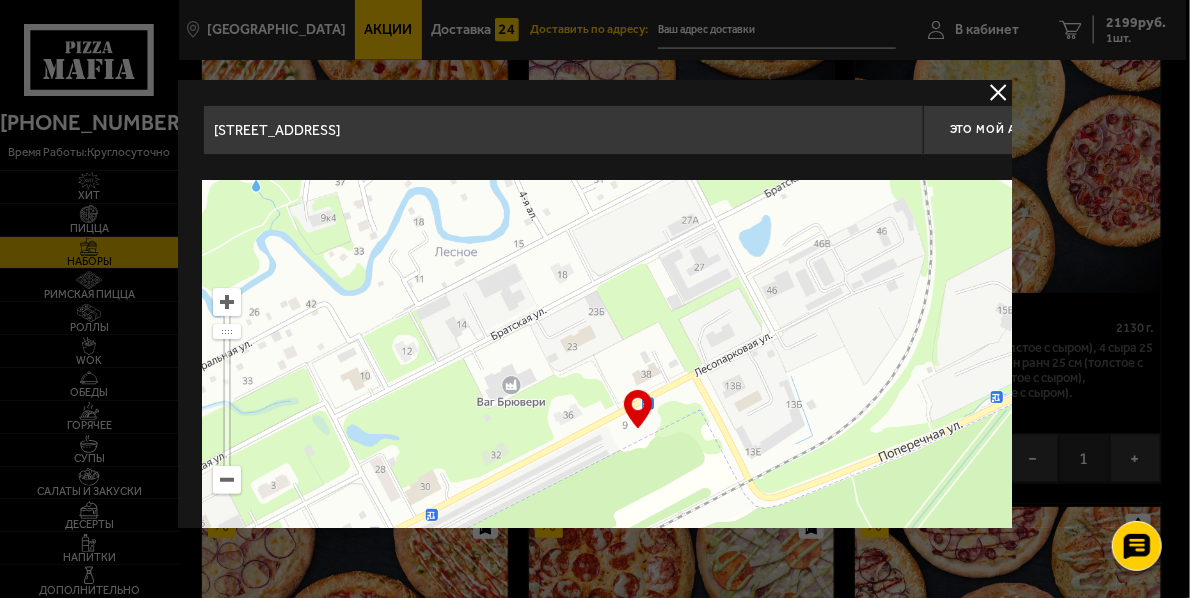 click at bounding box center (639, 430) 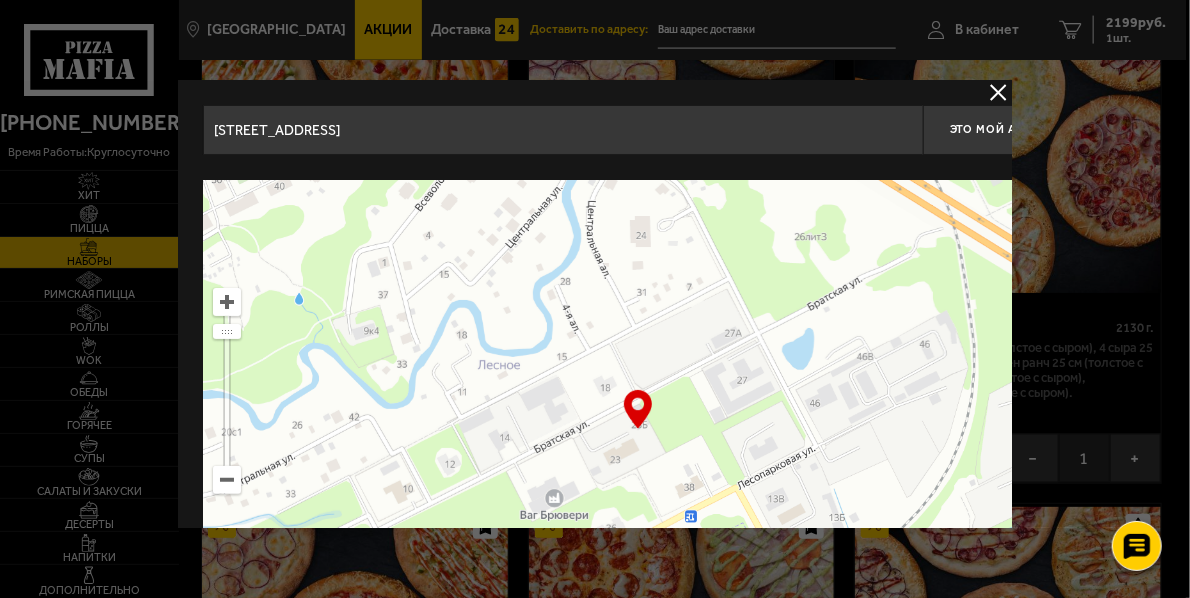 drag, startPoint x: 772, startPoint y: 298, endPoint x: 794, endPoint y: 362, distance: 67.6757 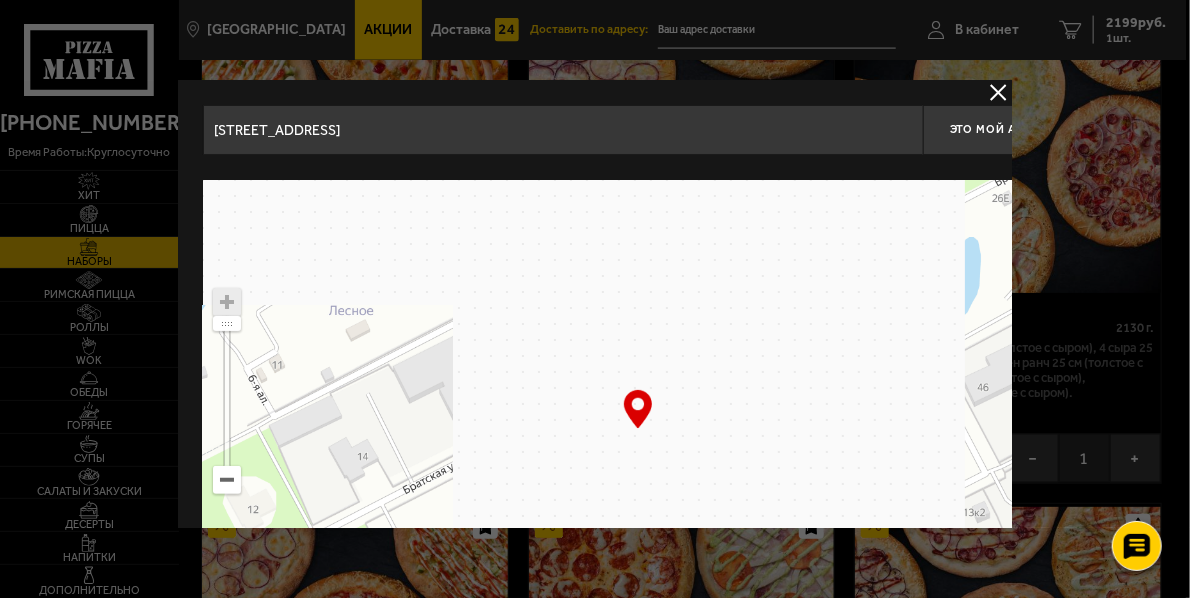 drag, startPoint x: 479, startPoint y: 354, endPoint x: 471, endPoint y: 364, distance: 12.806249 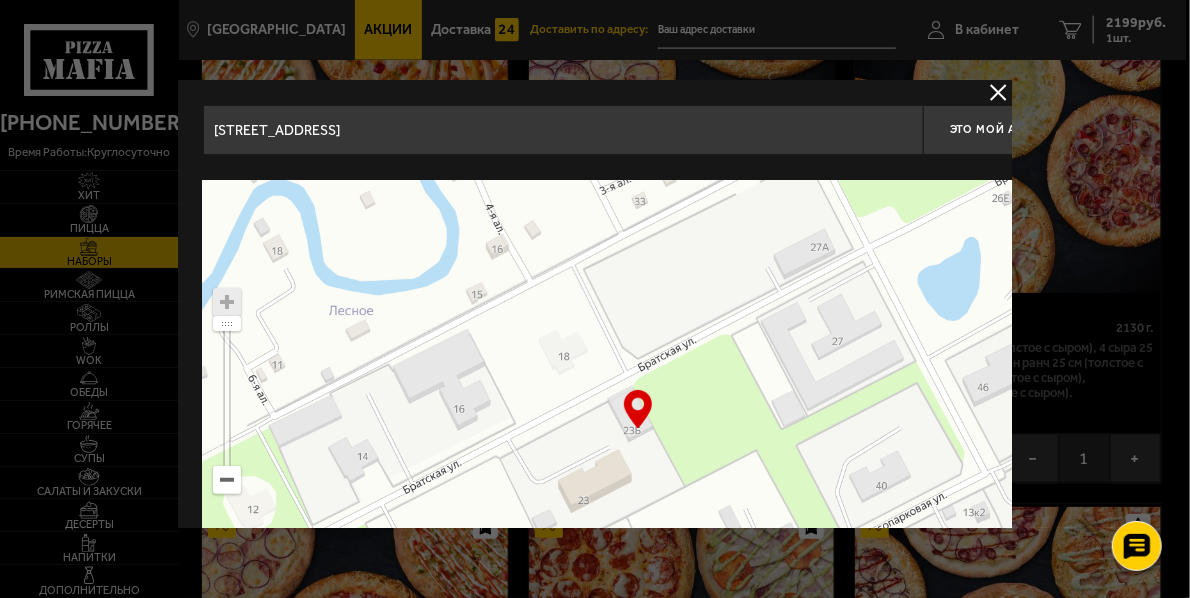 click at bounding box center [639, 430] 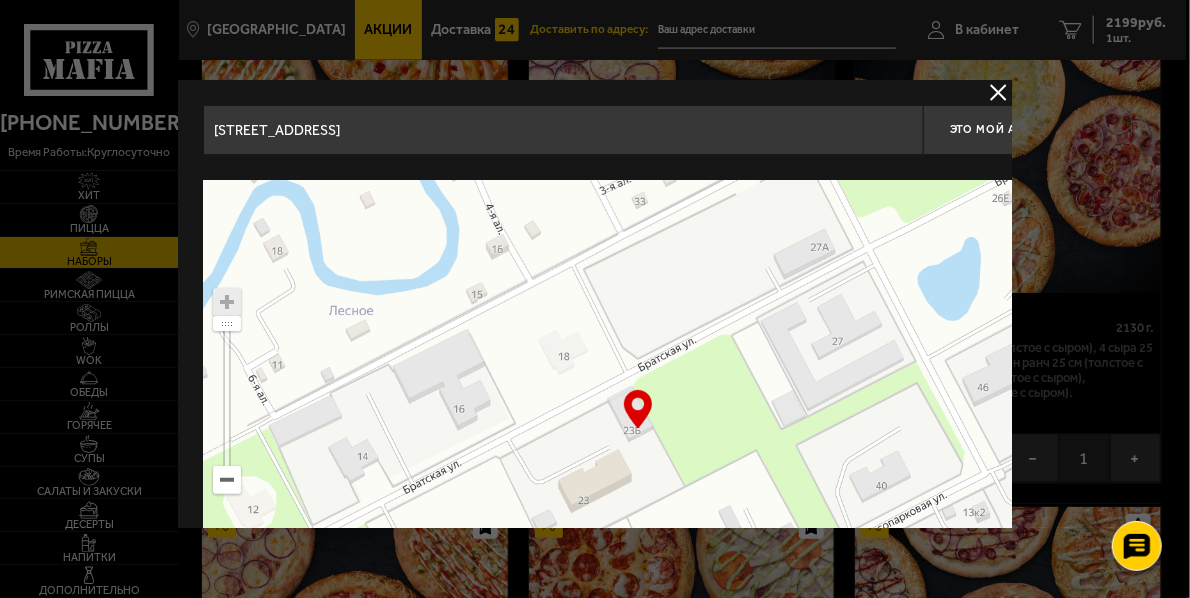 type on "[STREET_ADDRESS]" 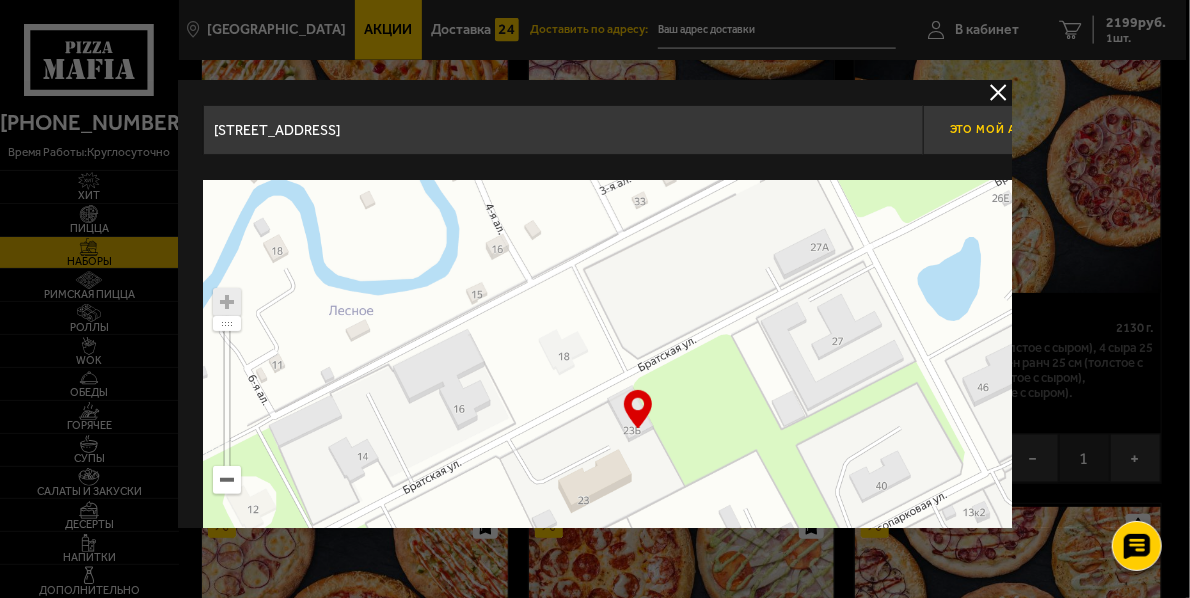 click on "Это мой адрес" at bounding box center [999, 130] 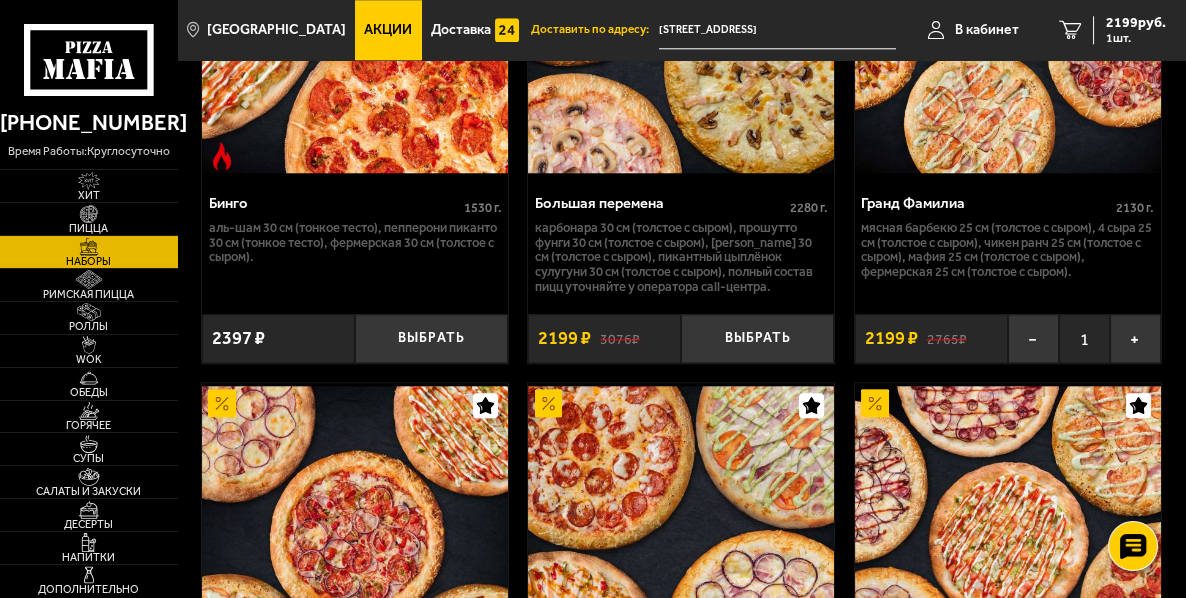 scroll, scrollTop: 4328, scrollLeft: 0, axis: vertical 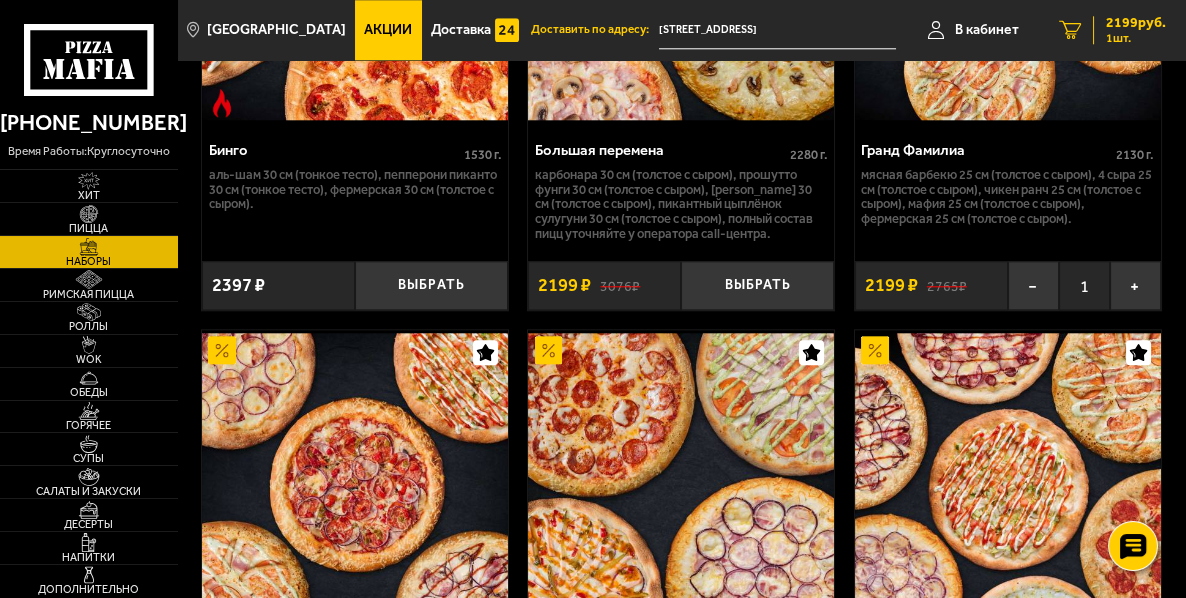 click on "1" at bounding box center (1070, 30) 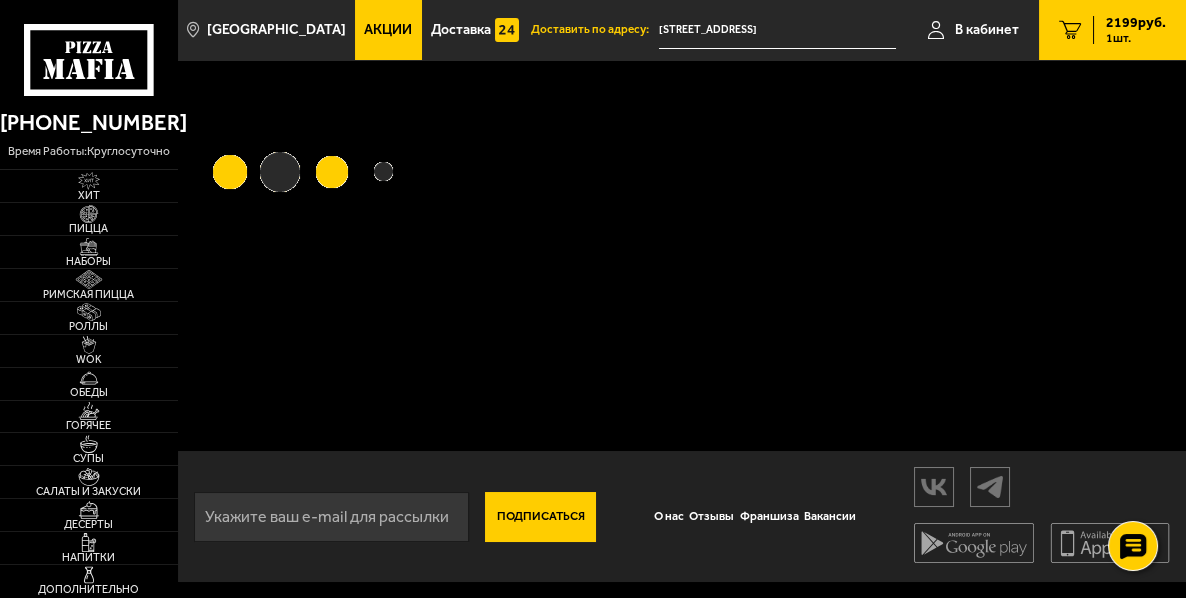 scroll, scrollTop: 0, scrollLeft: 0, axis: both 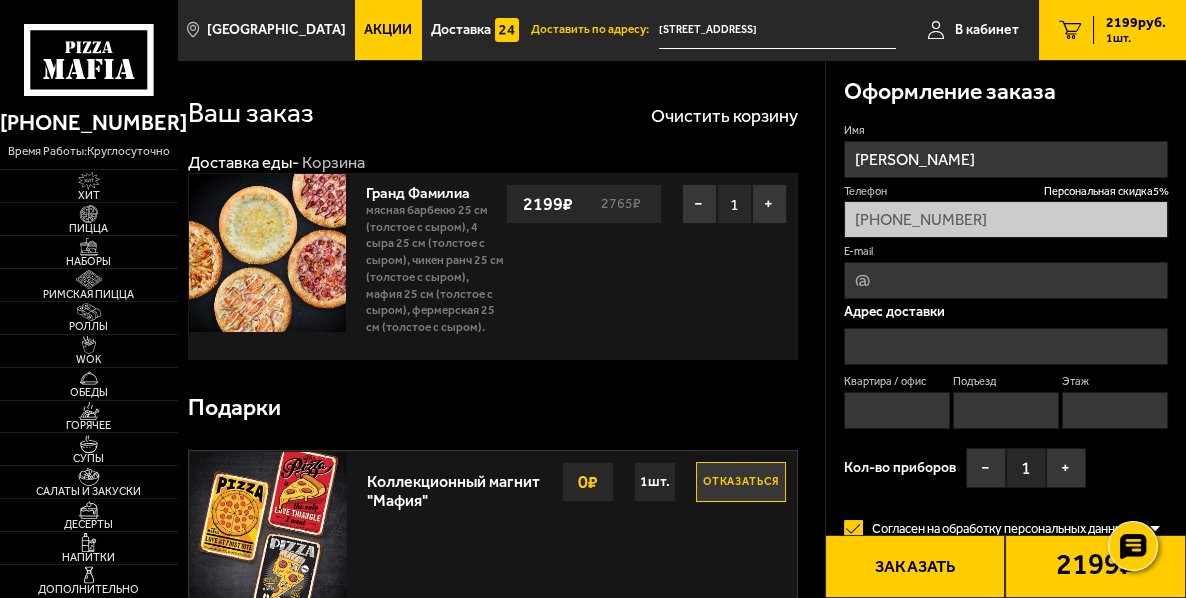 type on "[STREET_ADDRESS]" 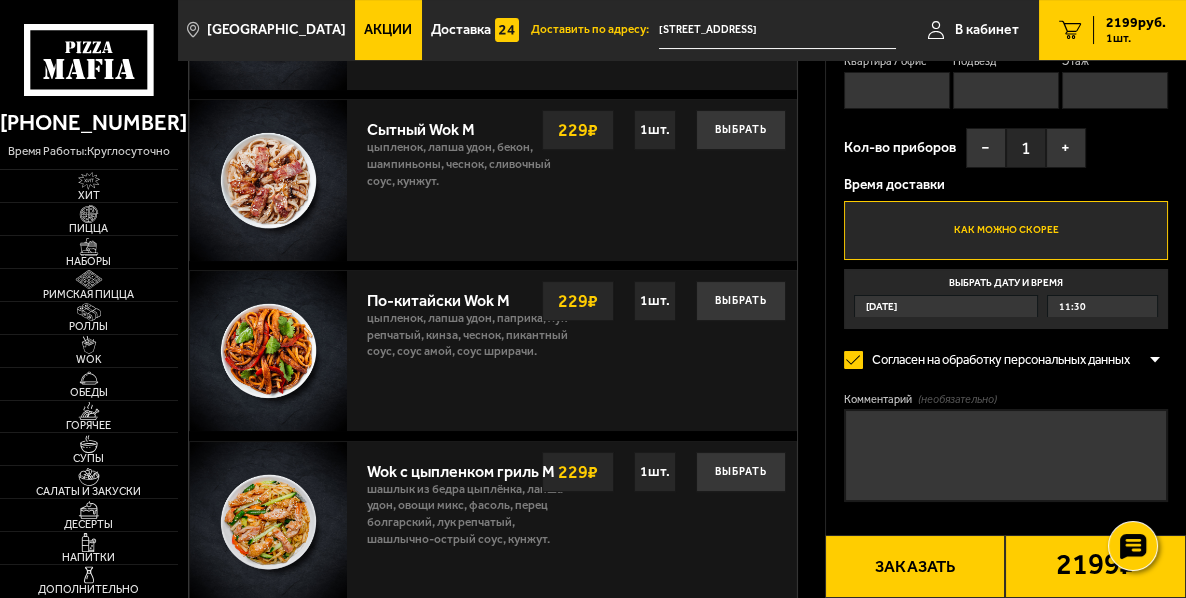 scroll, scrollTop: 832, scrollLeft: 0, axis: vertical 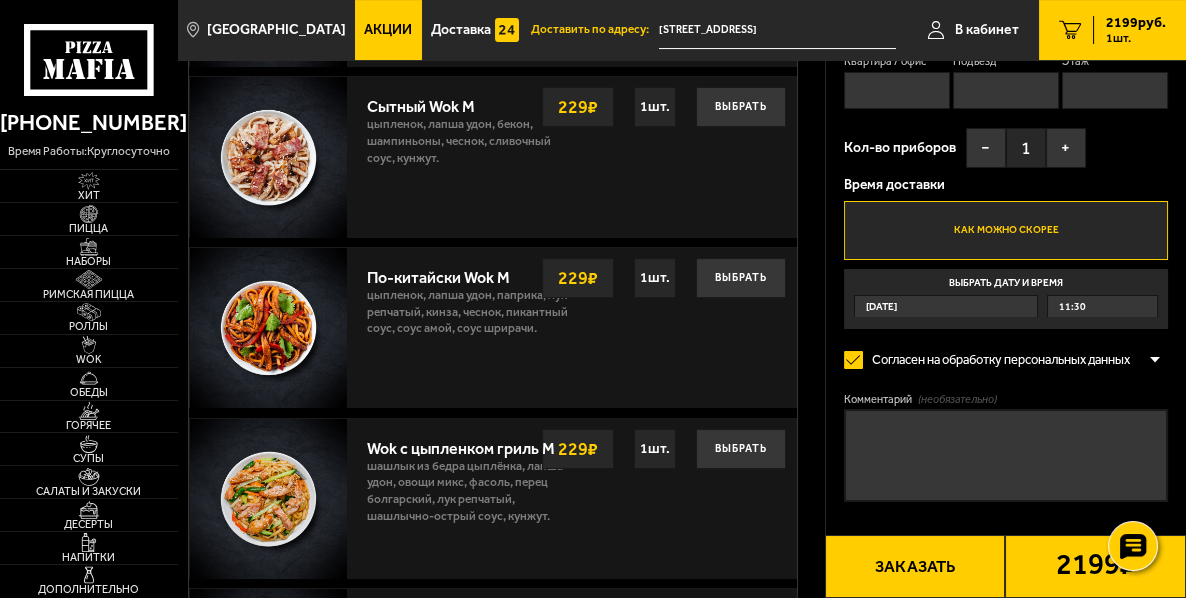 click on "11:30" at bounding box center (1102, 306) 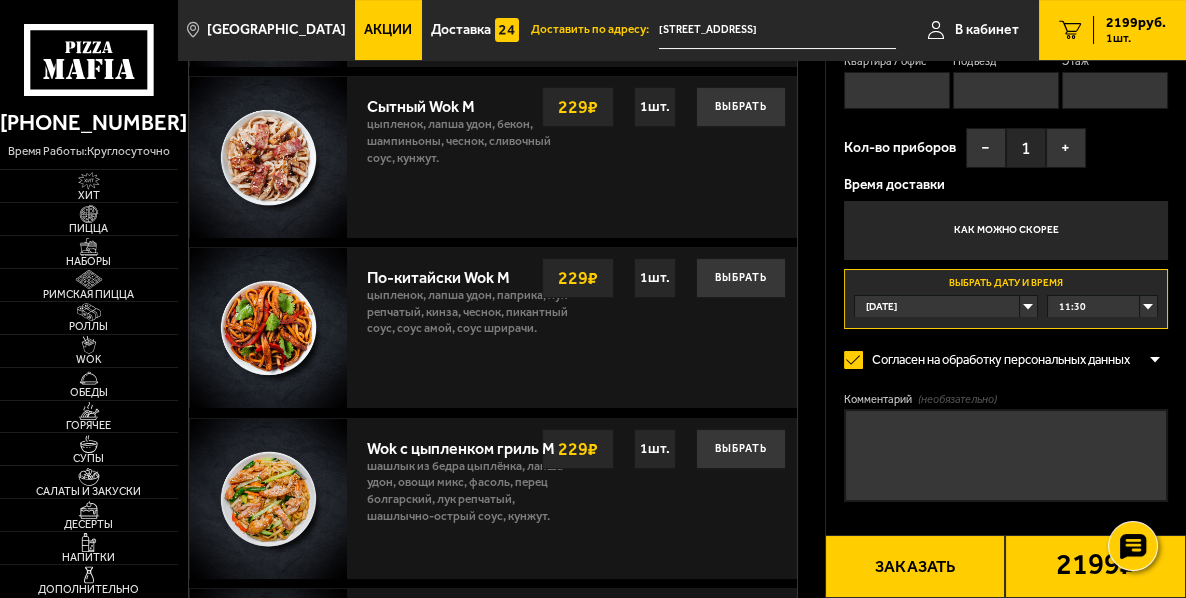 click on "11:30" at bounding box center (1102, 306) 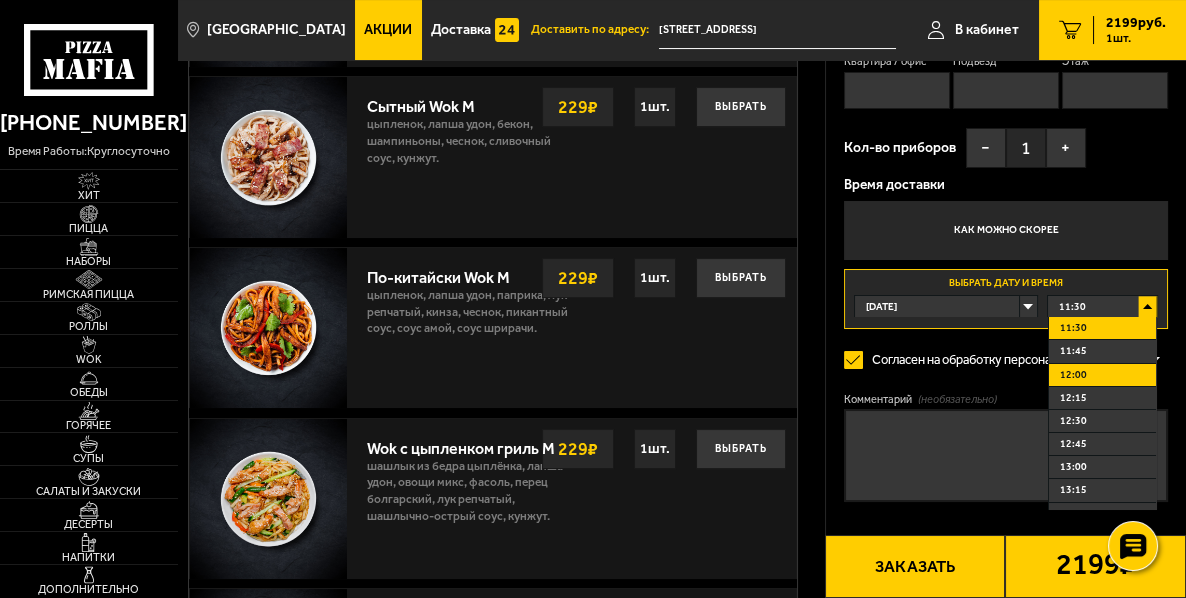 click on "12:00" at bounding box center [1102, 375] 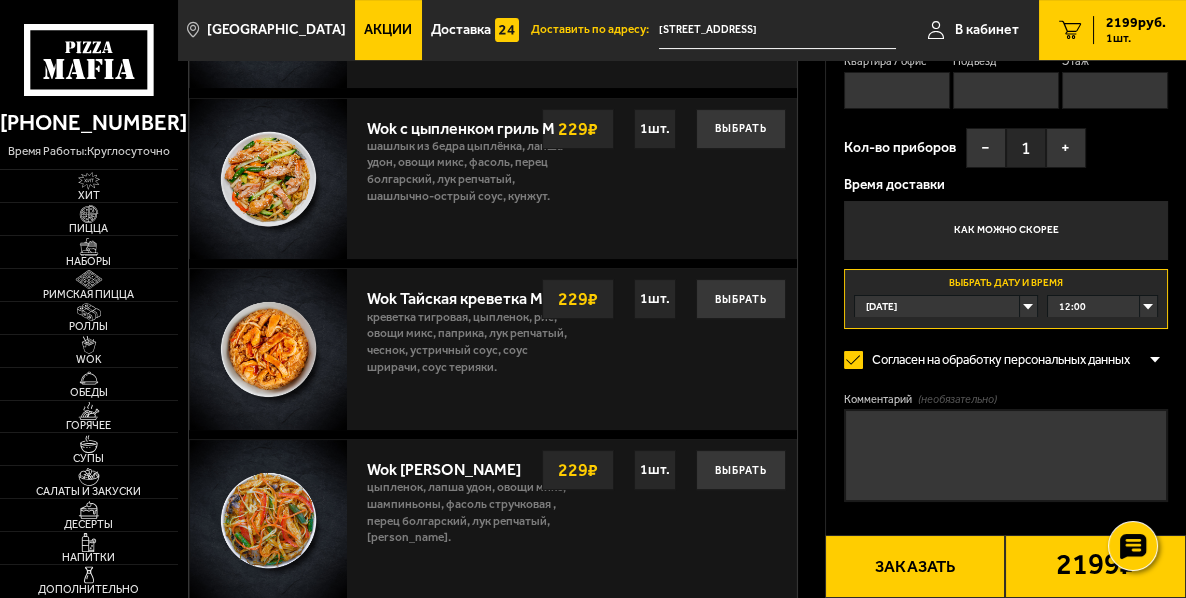 scroll, scrollTop: 1232, scrollLeft: 0, axis: vertical 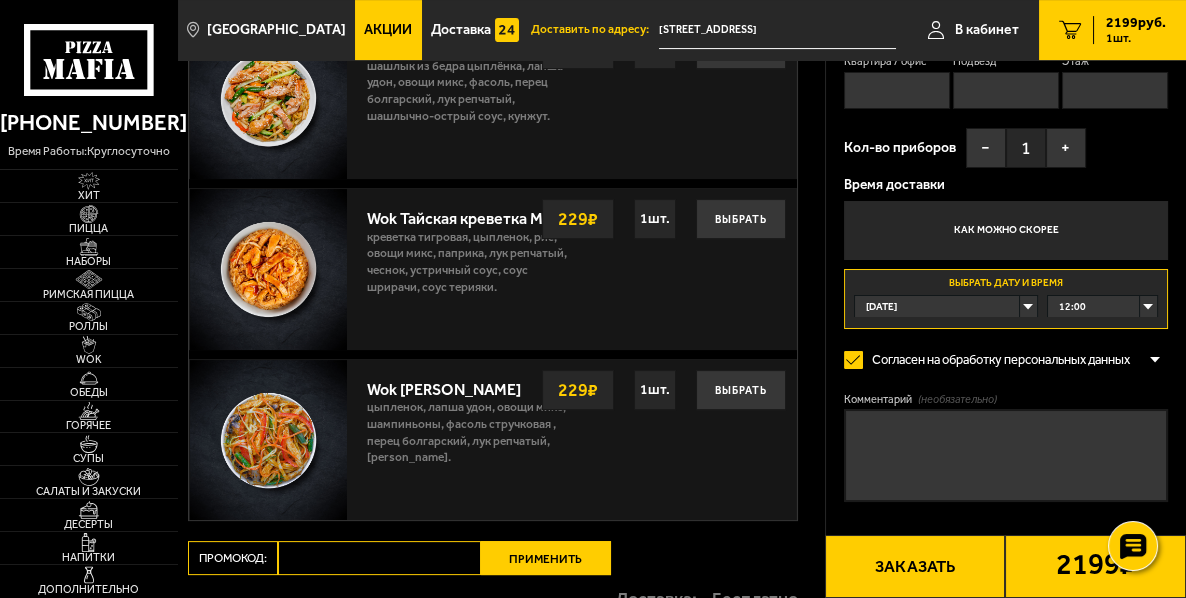 click on "Комментарий   (необязательно)" at bounding box center (1006, 455) 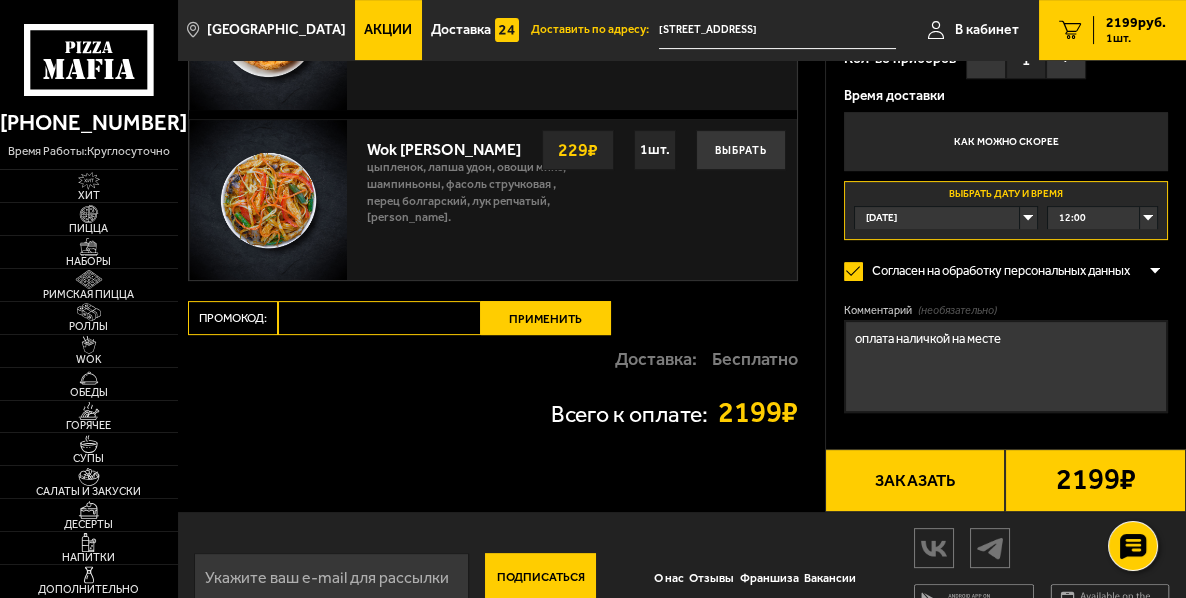 scroll, scrollTop: 1531, scrollLeft: 0, axis: vertical 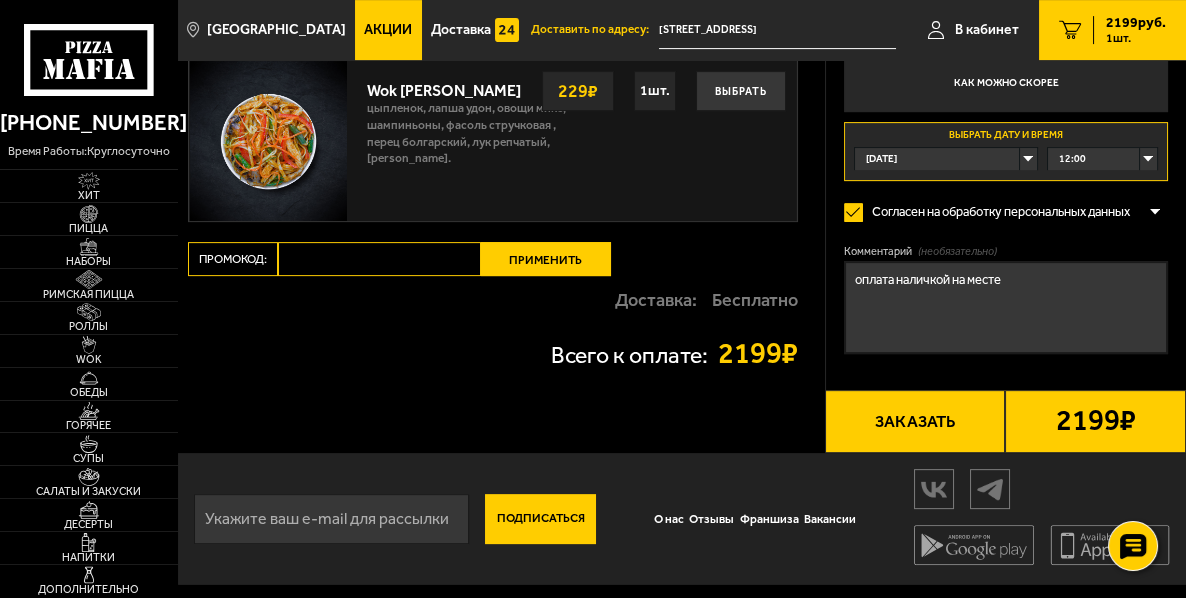 type on "оплата наличкой на месте" 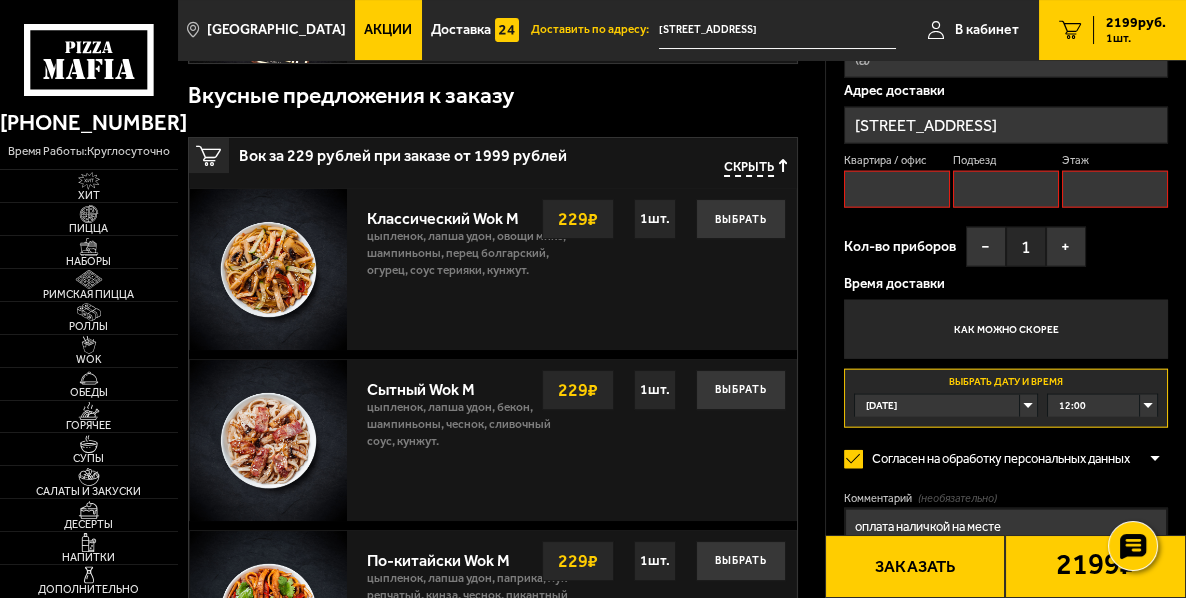 scroll, scrollTop: 249, scrollLeft: 0, axis: vertical 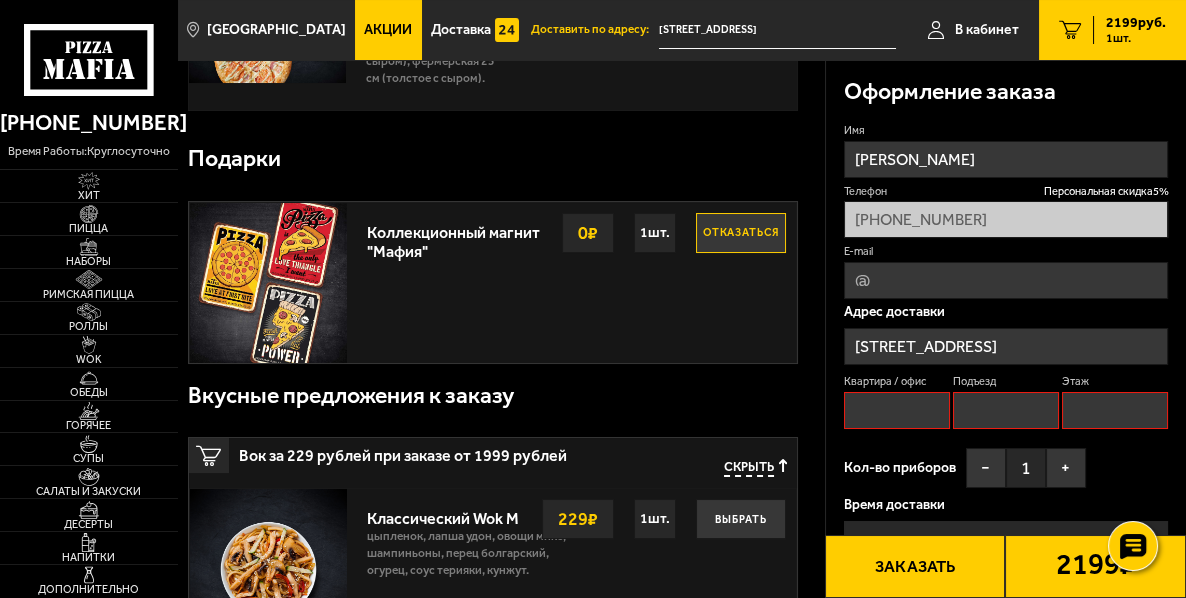 click on "Квартира / офис" at bounding box center [897, 410] 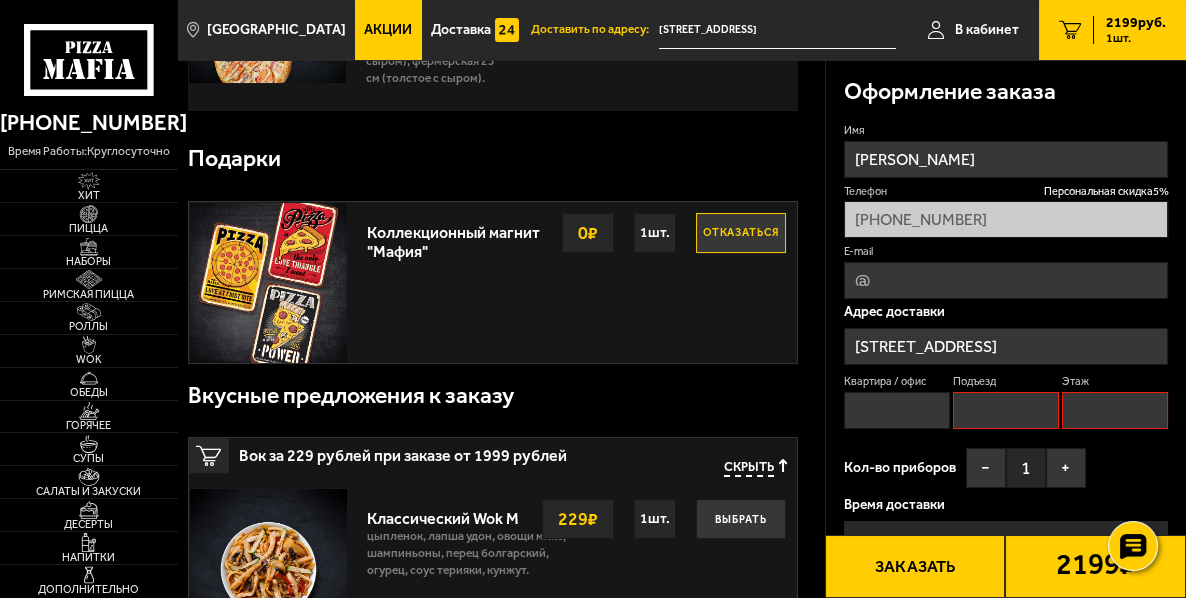 type on "skan.transport@yandex.ru" 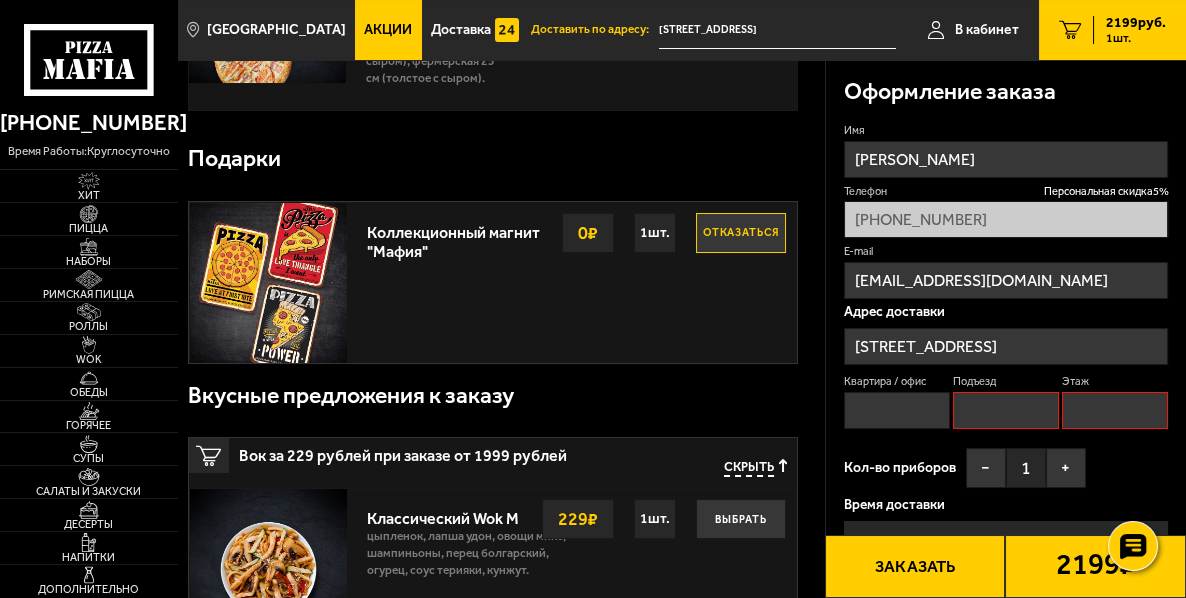click on "Квартира / офис" at bounding box center (897, 410) 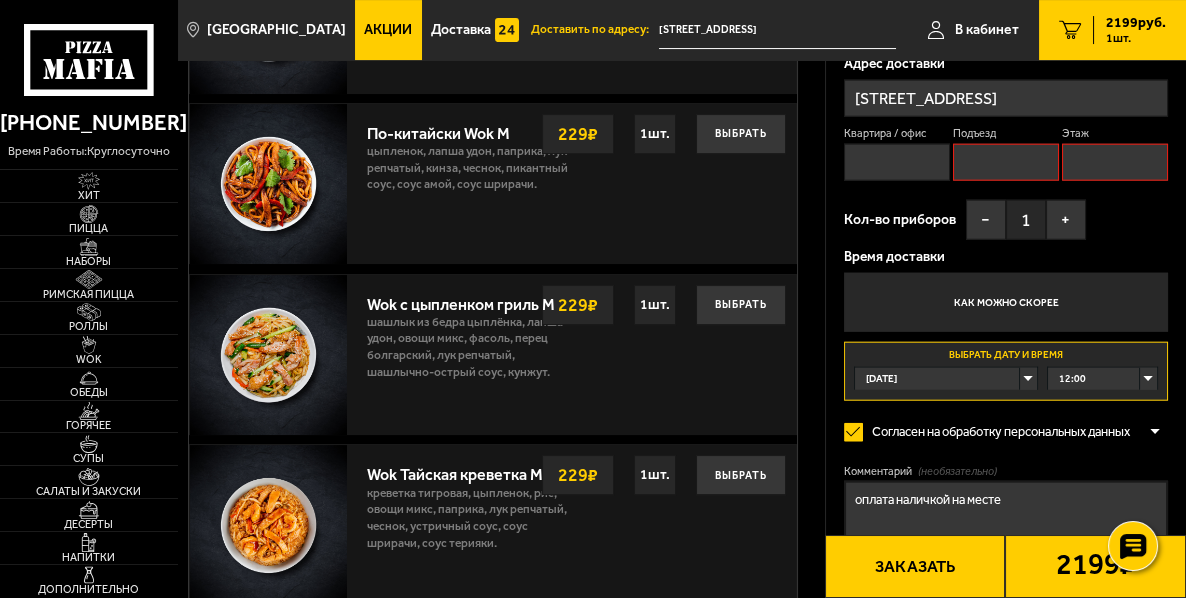 scroll, scrollTop: 809, scrollLeft: 0, axis: vertical 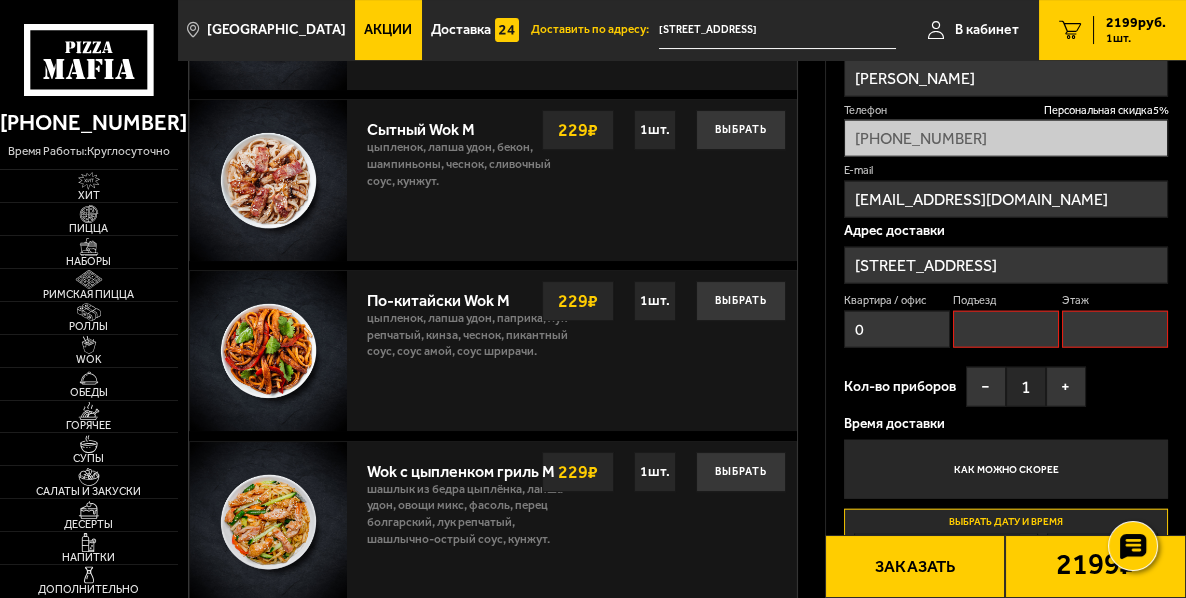 type on "0" 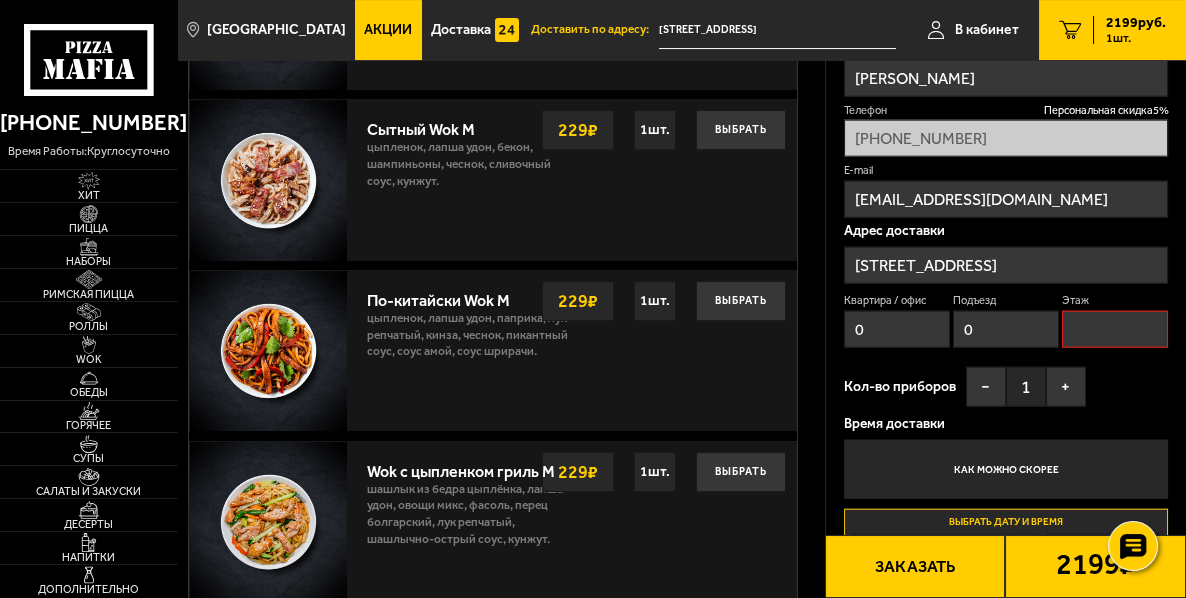 type on "0" 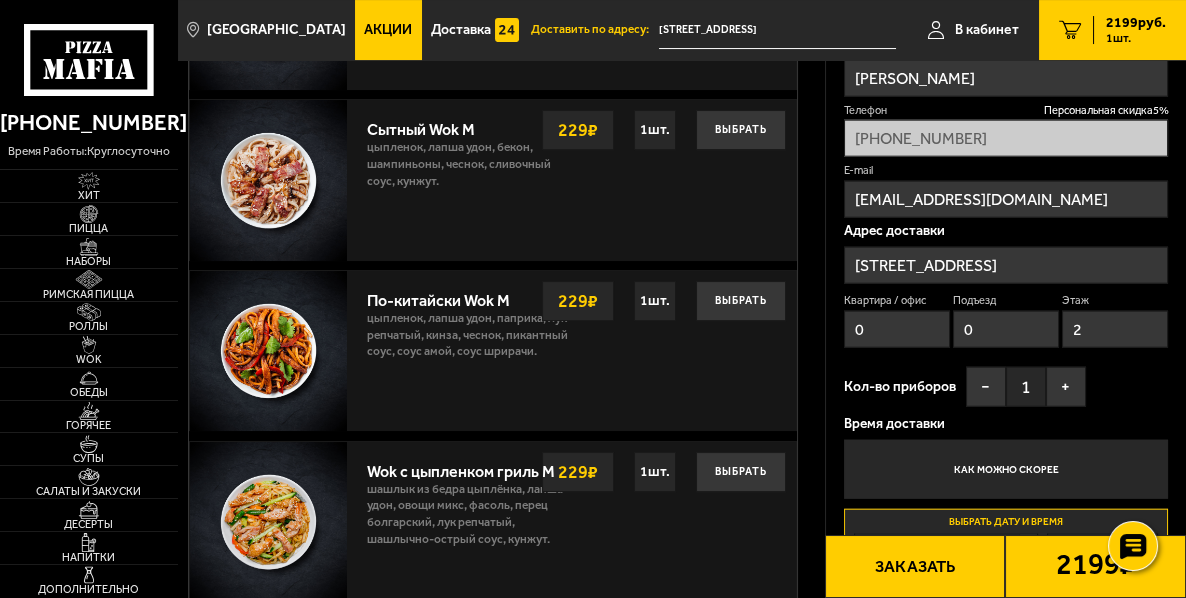 type on "2" 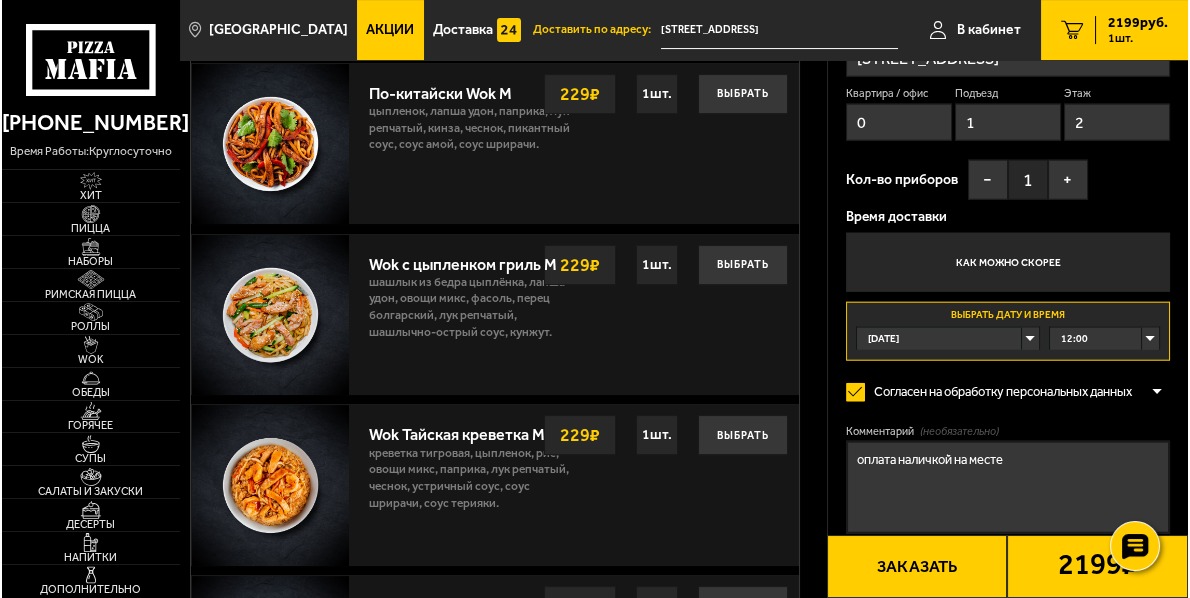 scroll, scrollTop: 1049, scrollLeft: 0, axis: vertical 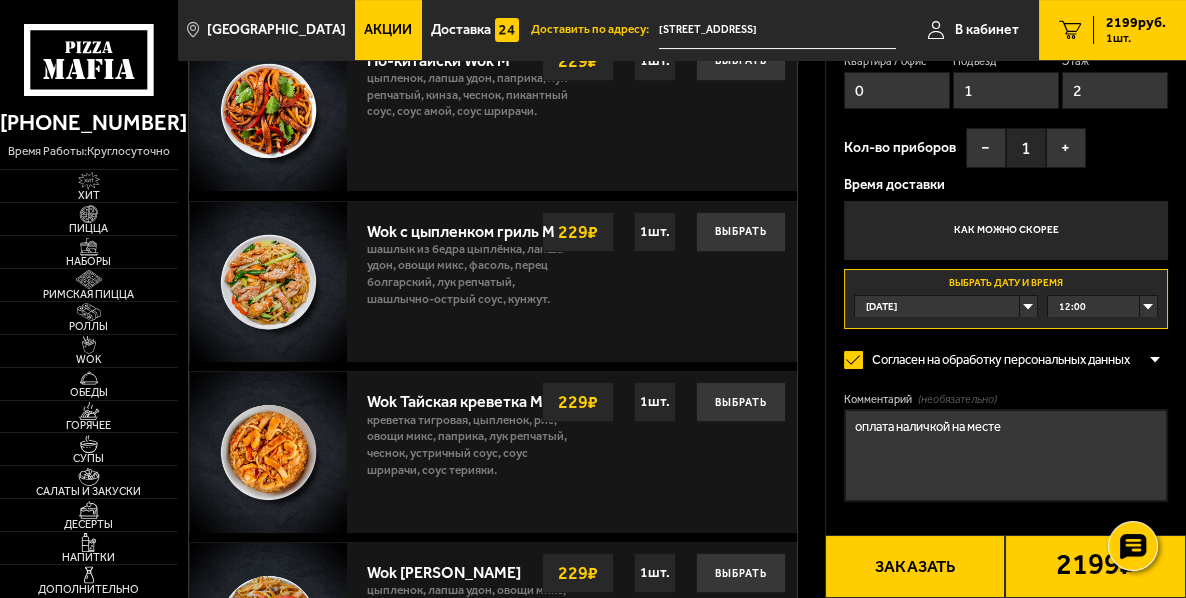 type on "1" 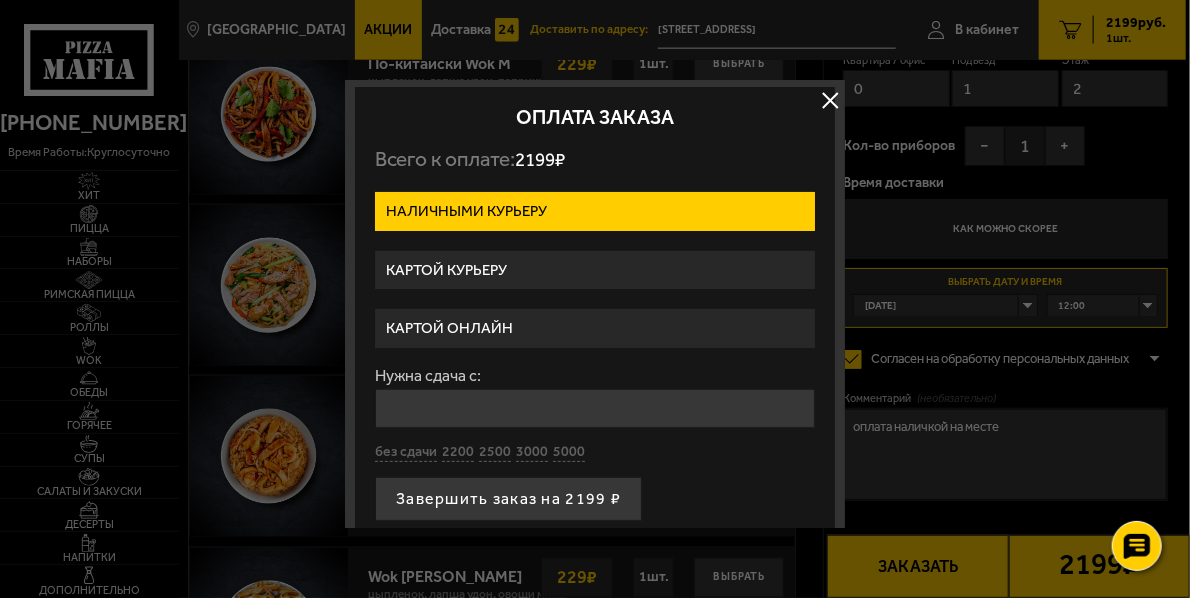 click on "Наличными курьеру" at bounding box center [595, 211] 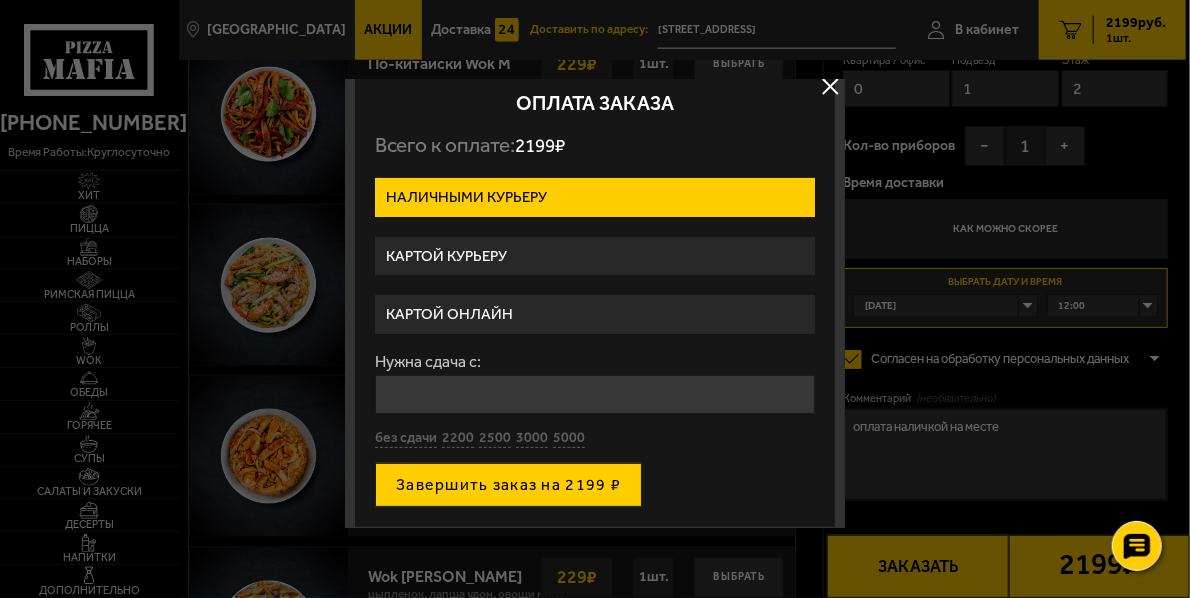 click on "Завершить заказ на 2199 ₽" at bounding box center [508, 485] 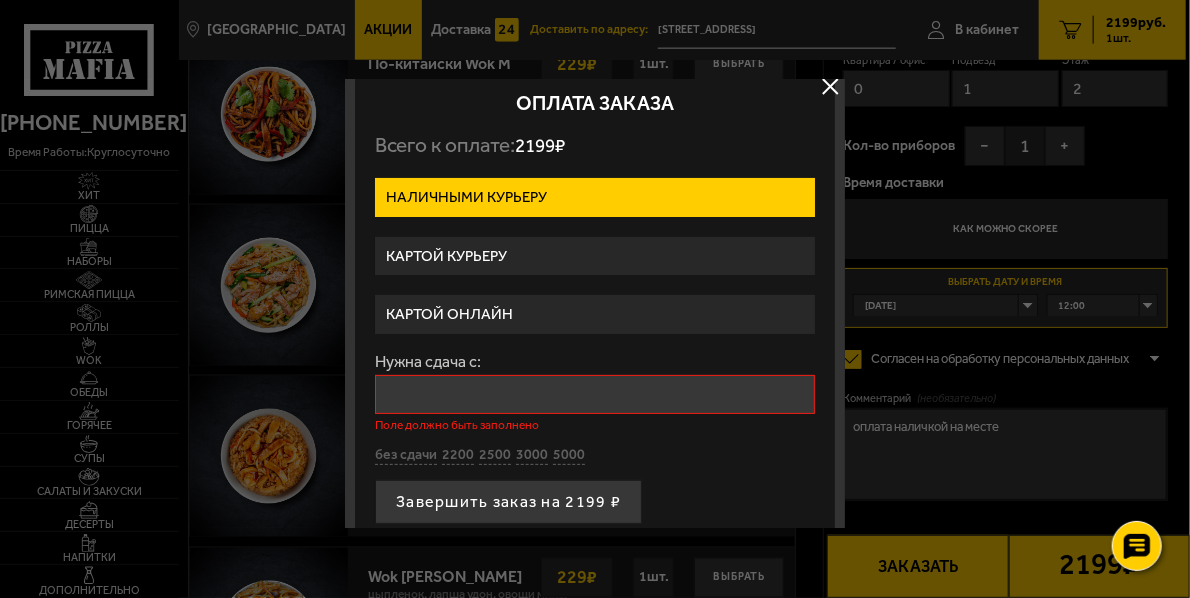 click on "Нужна сдача с:" at bounding box center [595, 394] 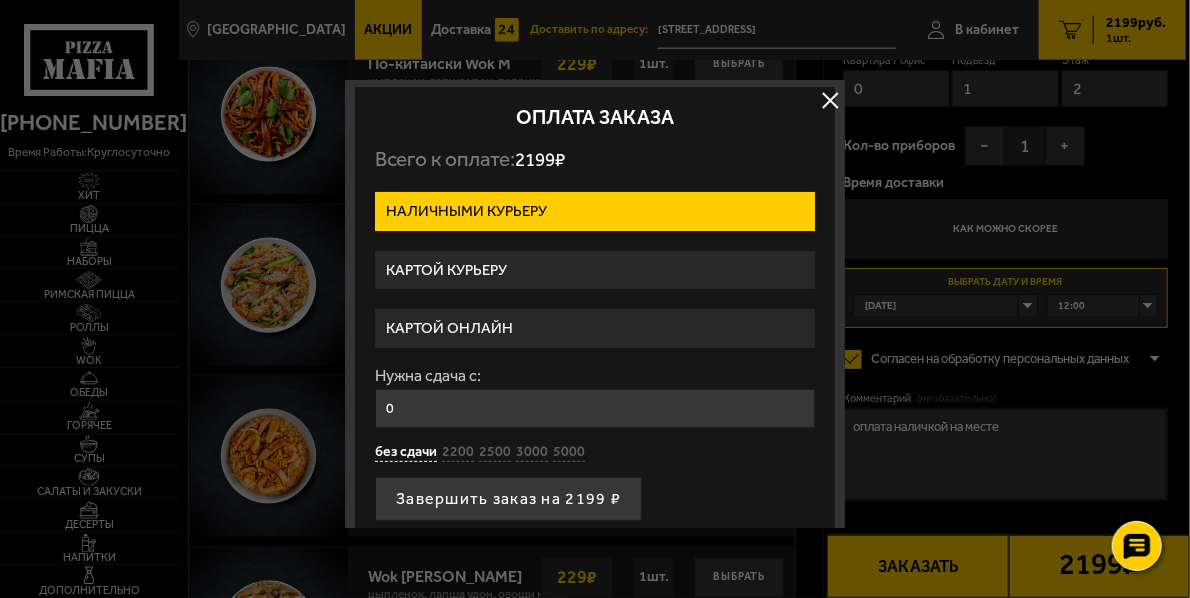 scroll, scrollTop: 14, scrollLeft: 0, axis: vertical 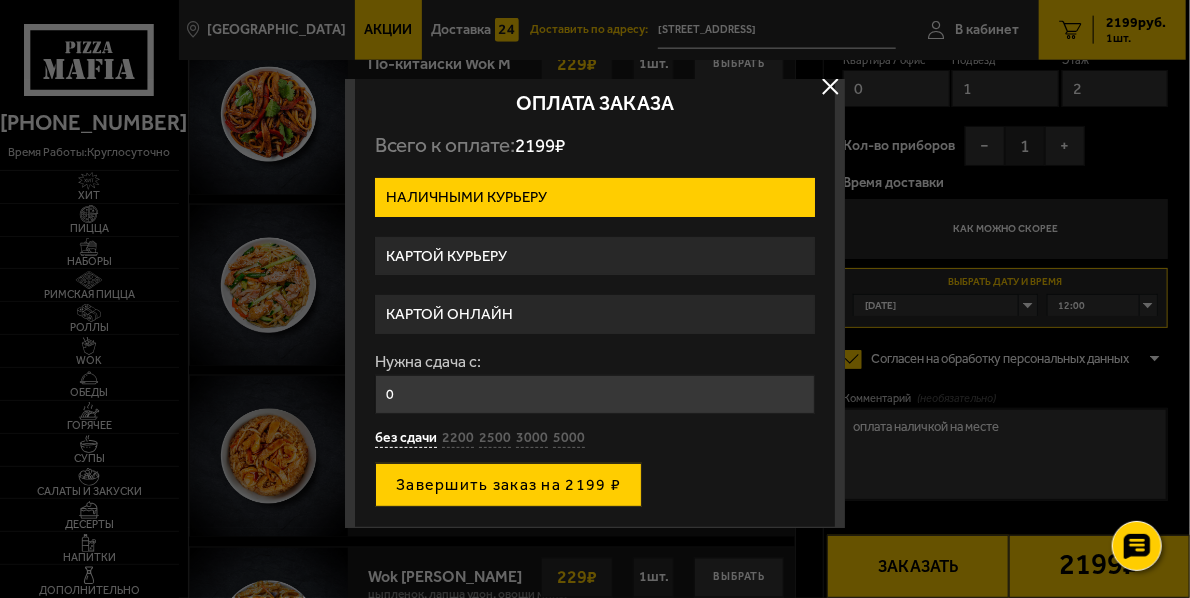 type on "0" 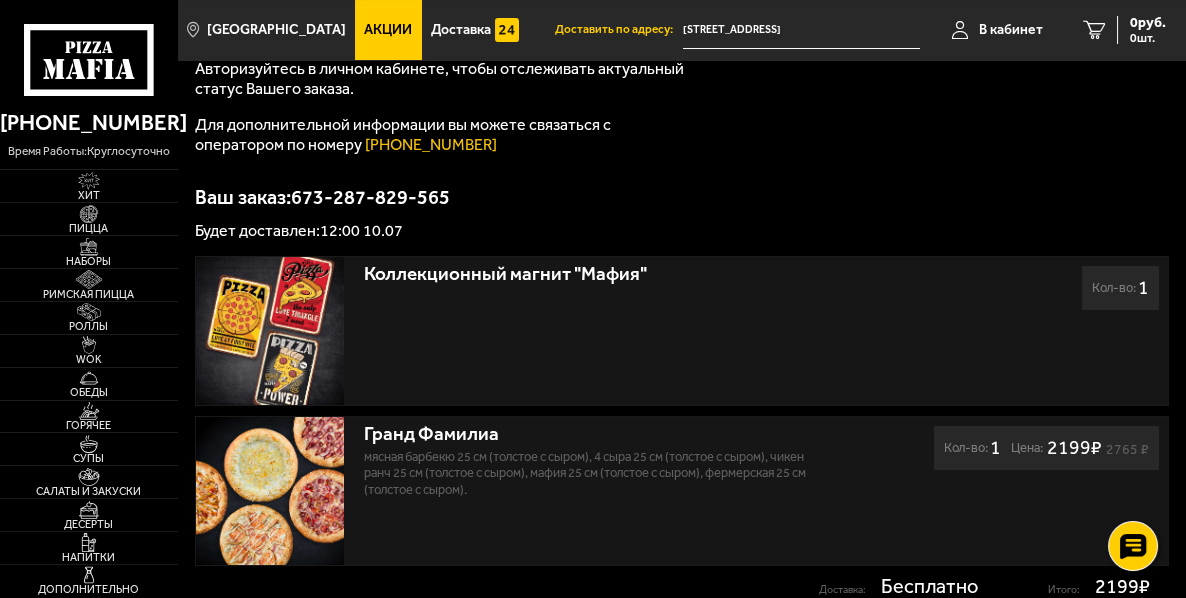 scroll, scrollTop: 172, scrollLeft: 0, axis: vertical 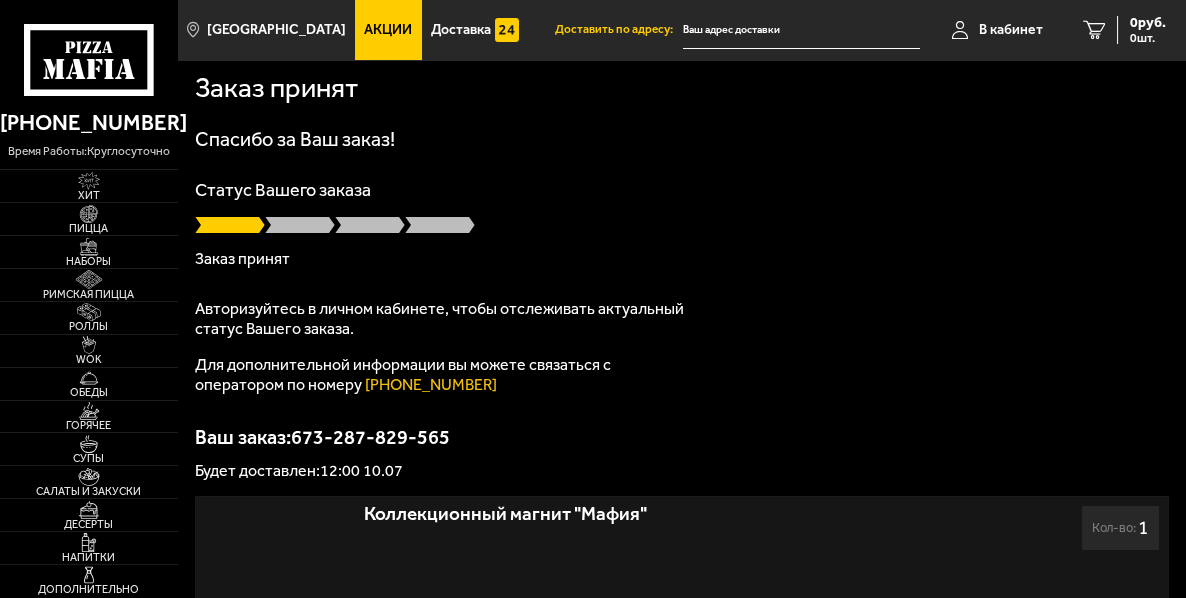 type on "[STREET_ADDRESS]" 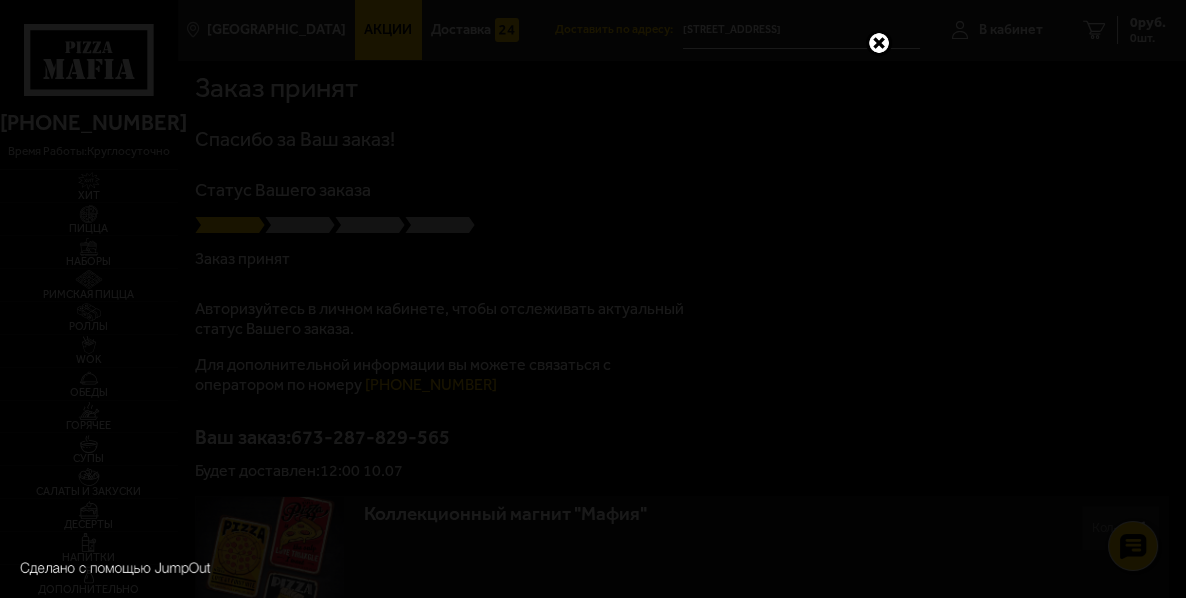 click at bounding box center [879, 43] 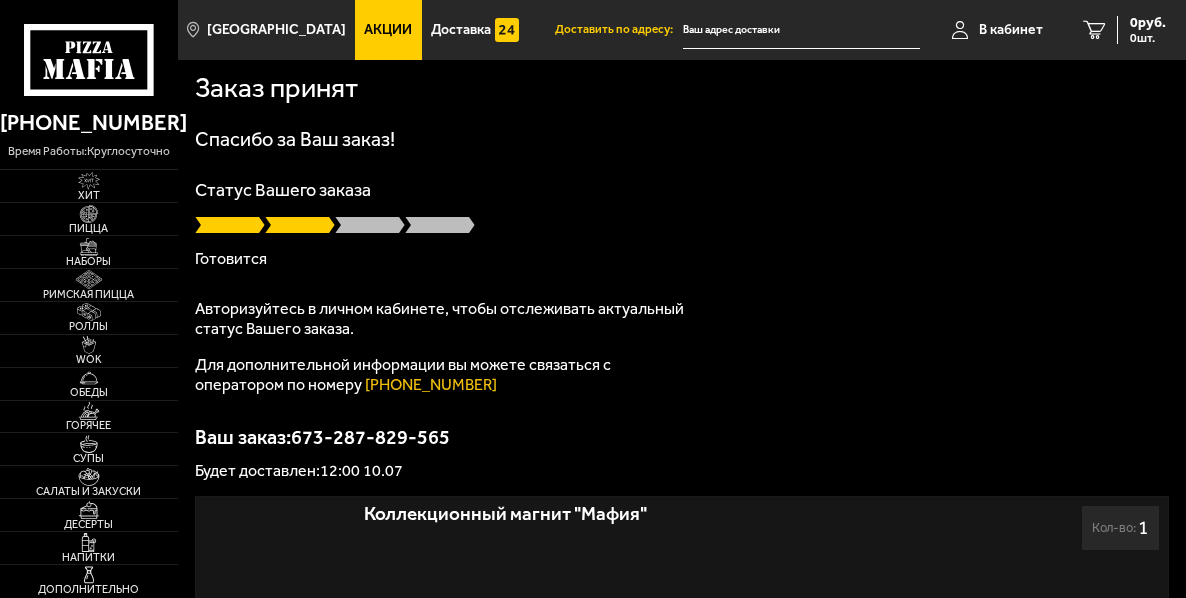 scroll, scrollTop: 0, scrollLeft: 0, axis: both 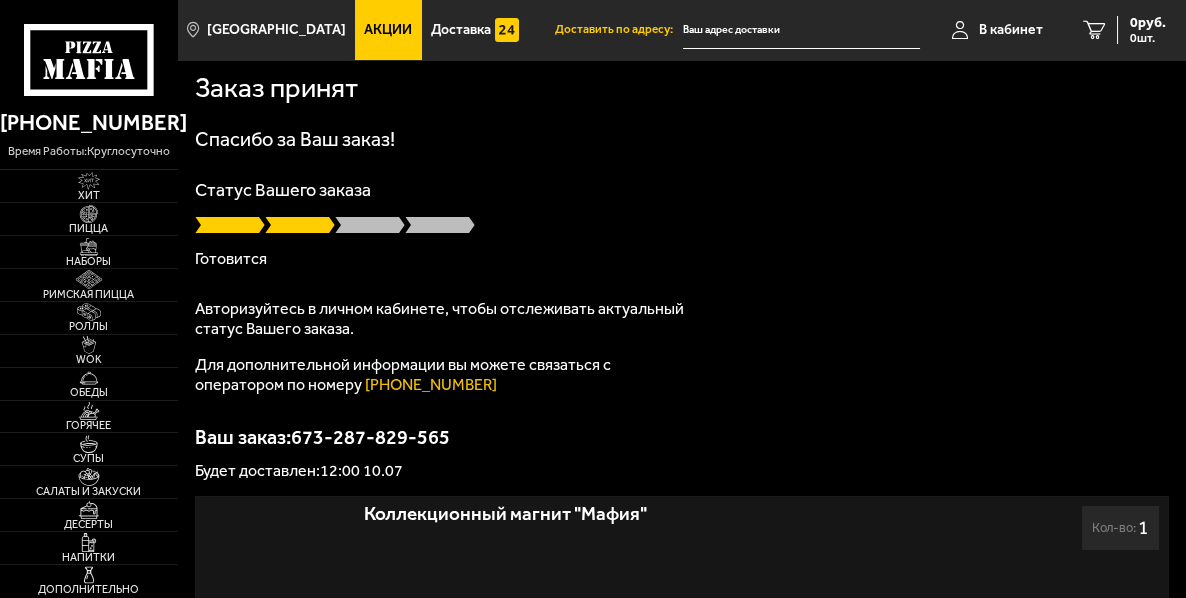 type on "[STREET_ADDRESS]" 